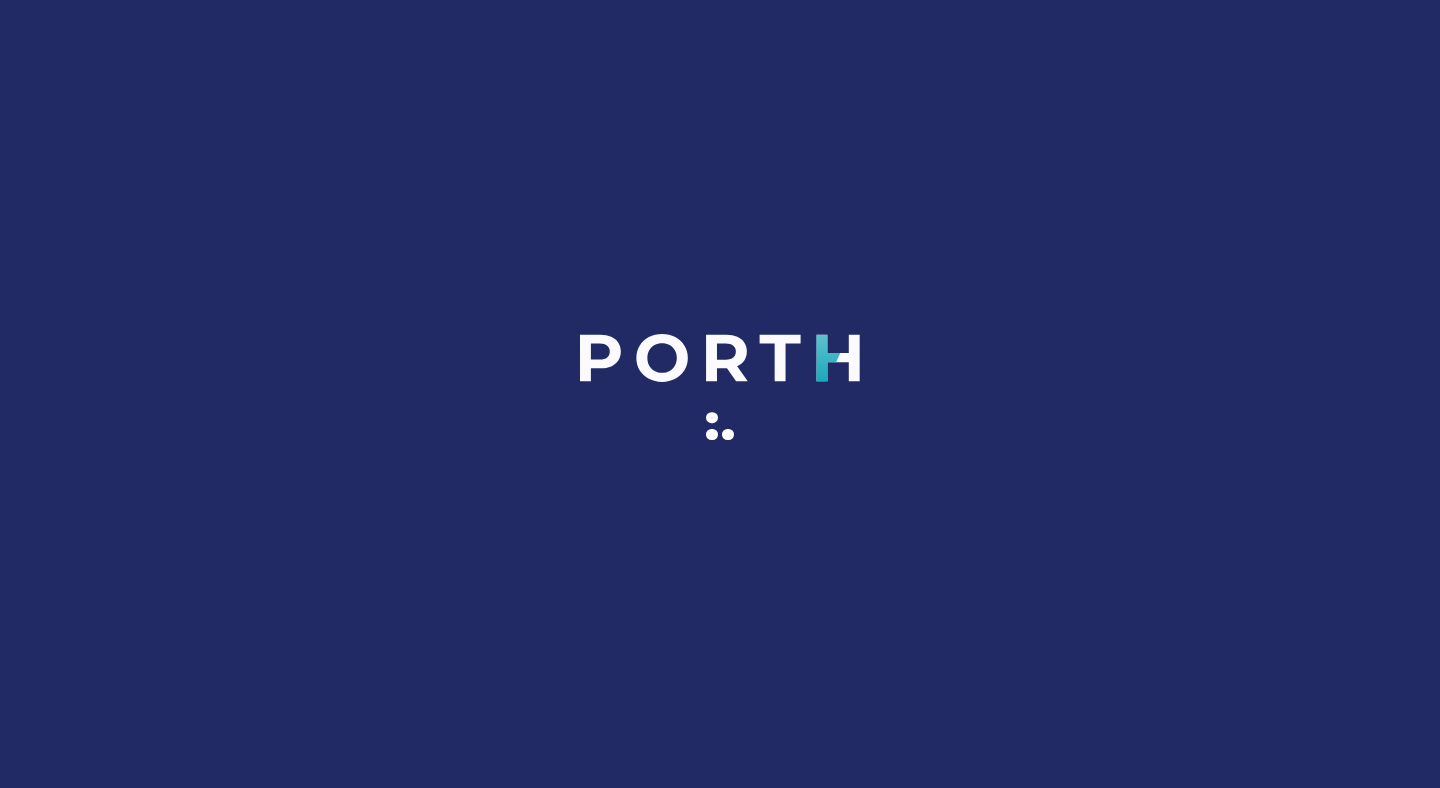 scroll, scrollTop: 0, scrollLeft: 0, axis: both 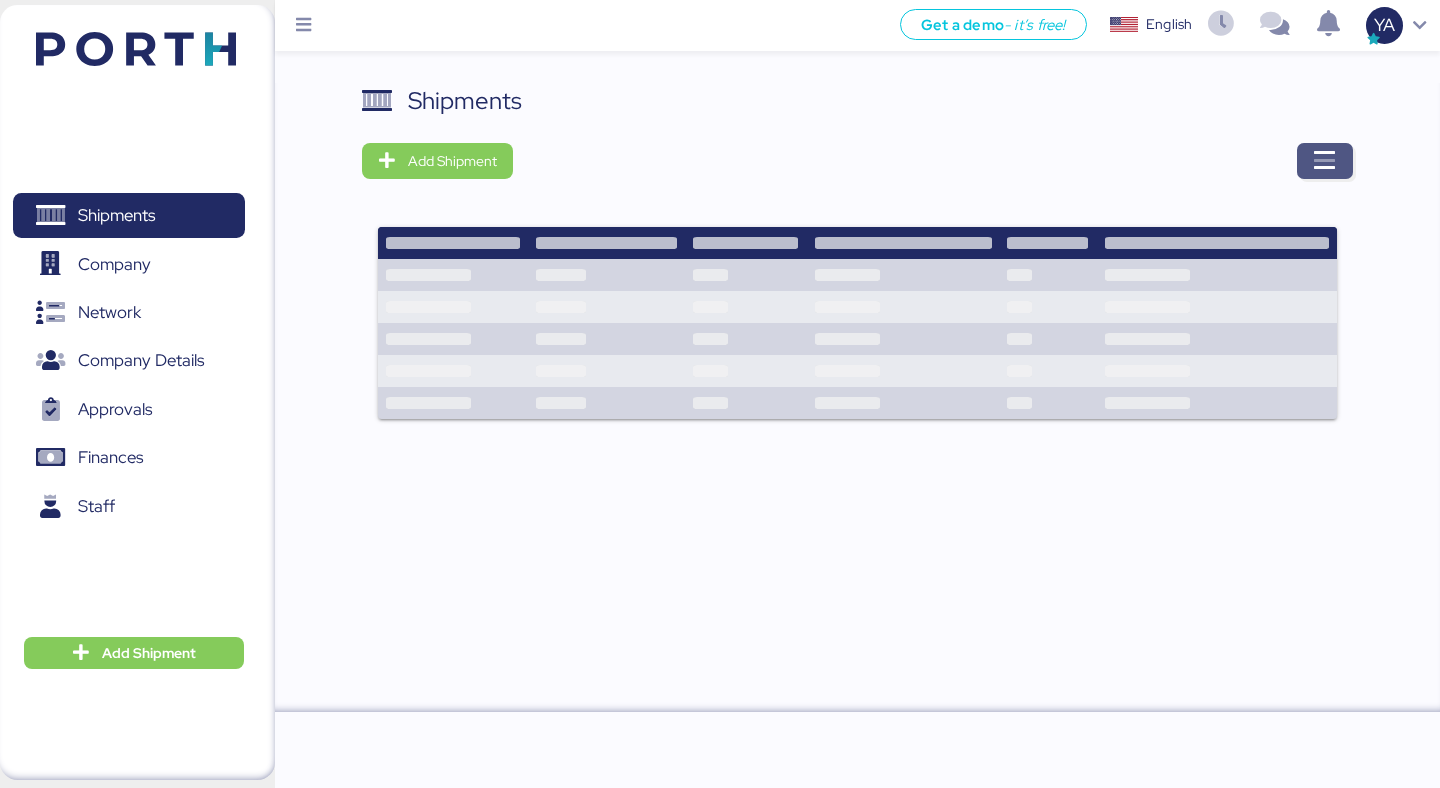 click at bounding box center [1325, 161] 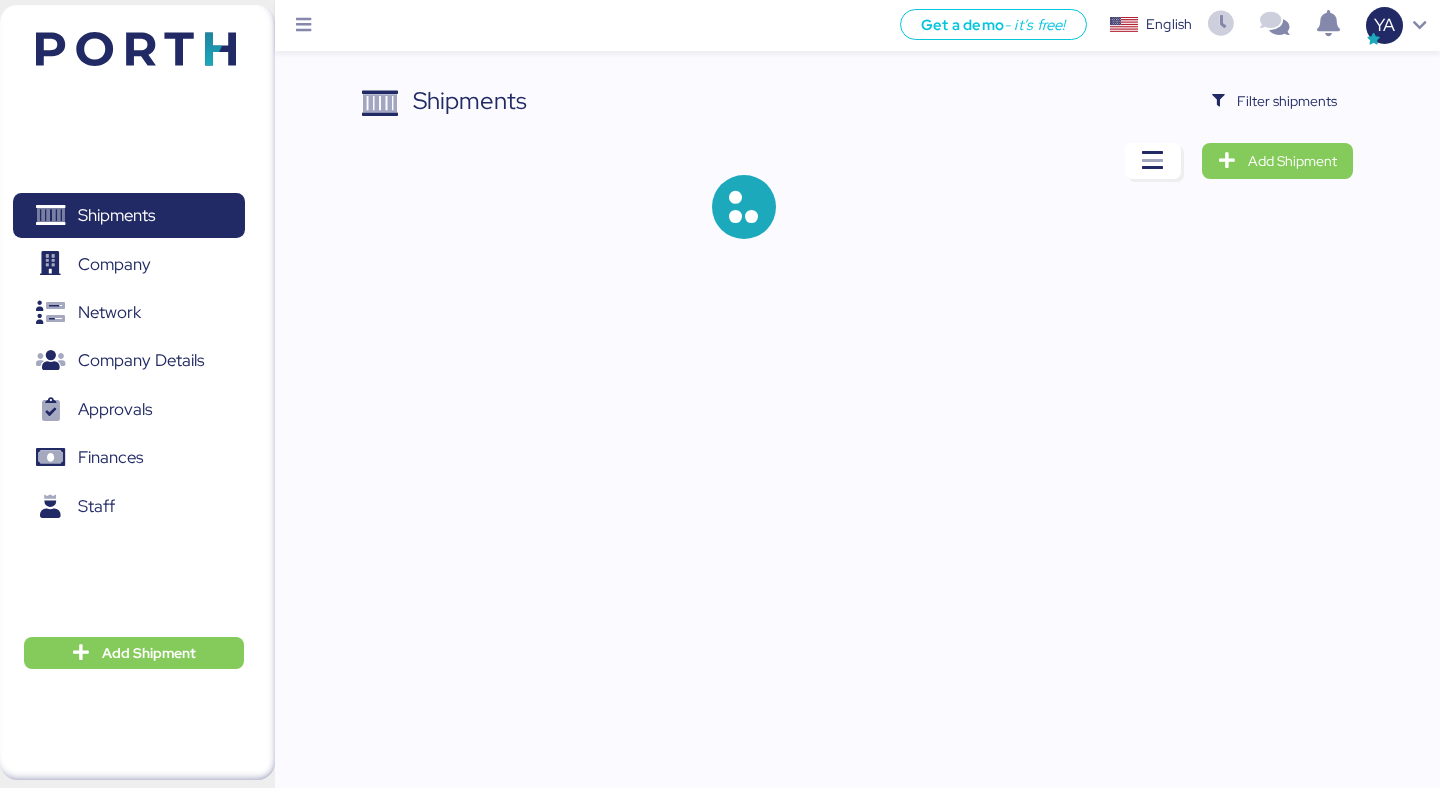 click on "Shipments   Filter shipments     Add Shipment" at bounding box center [720, 135] 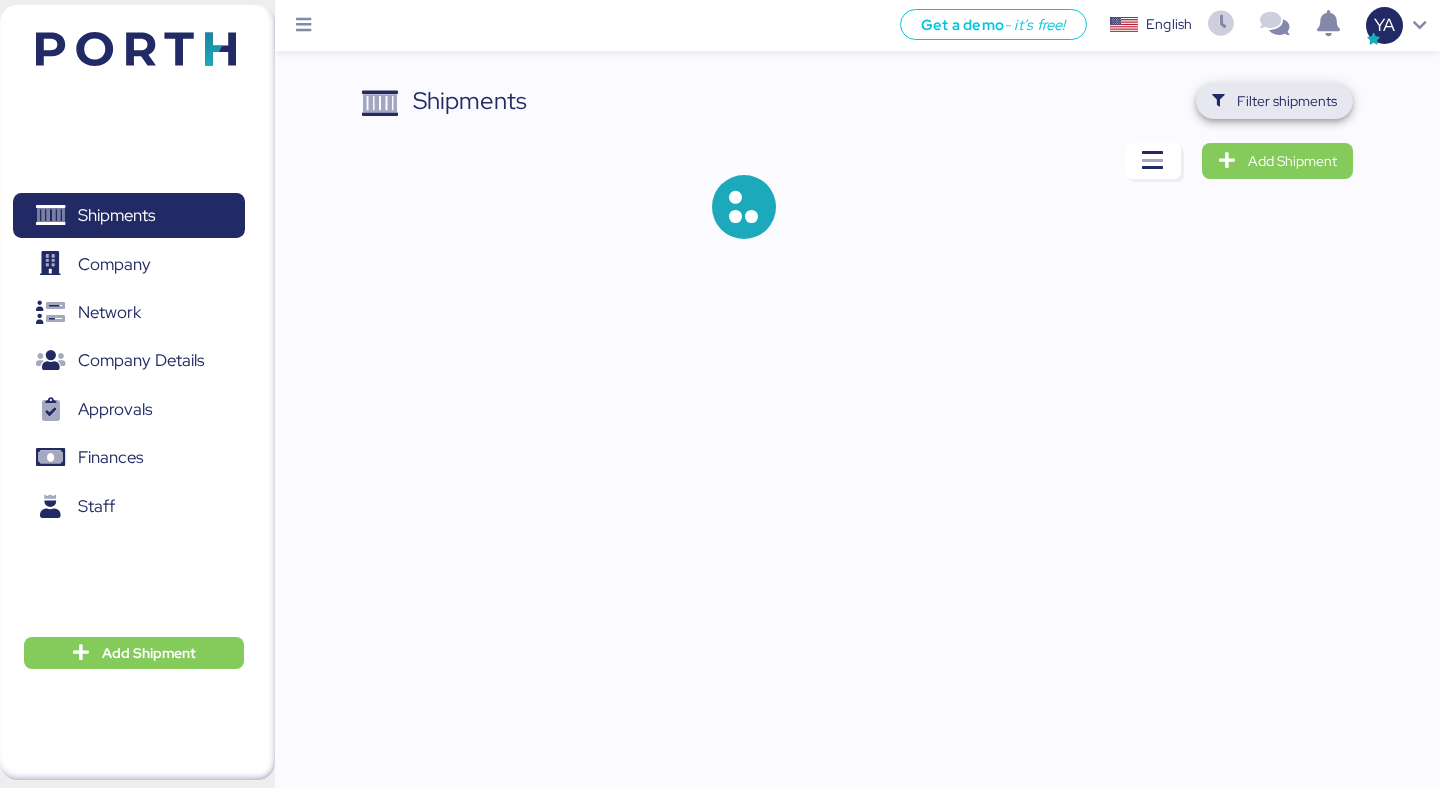 click on "Filter shipments" at bounding box center [1287, 101] 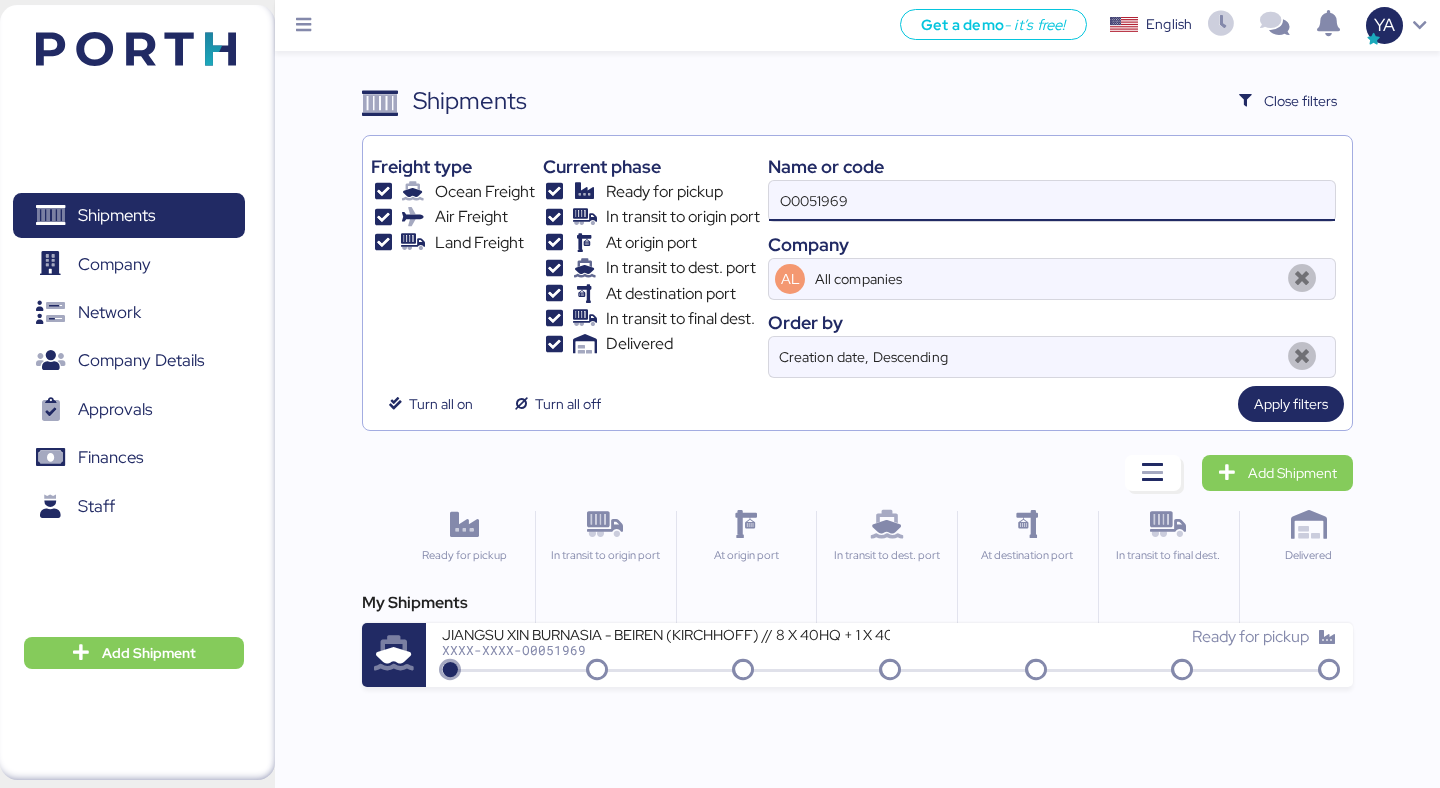 click on "O0051969" at bounding box center [1052, 201] 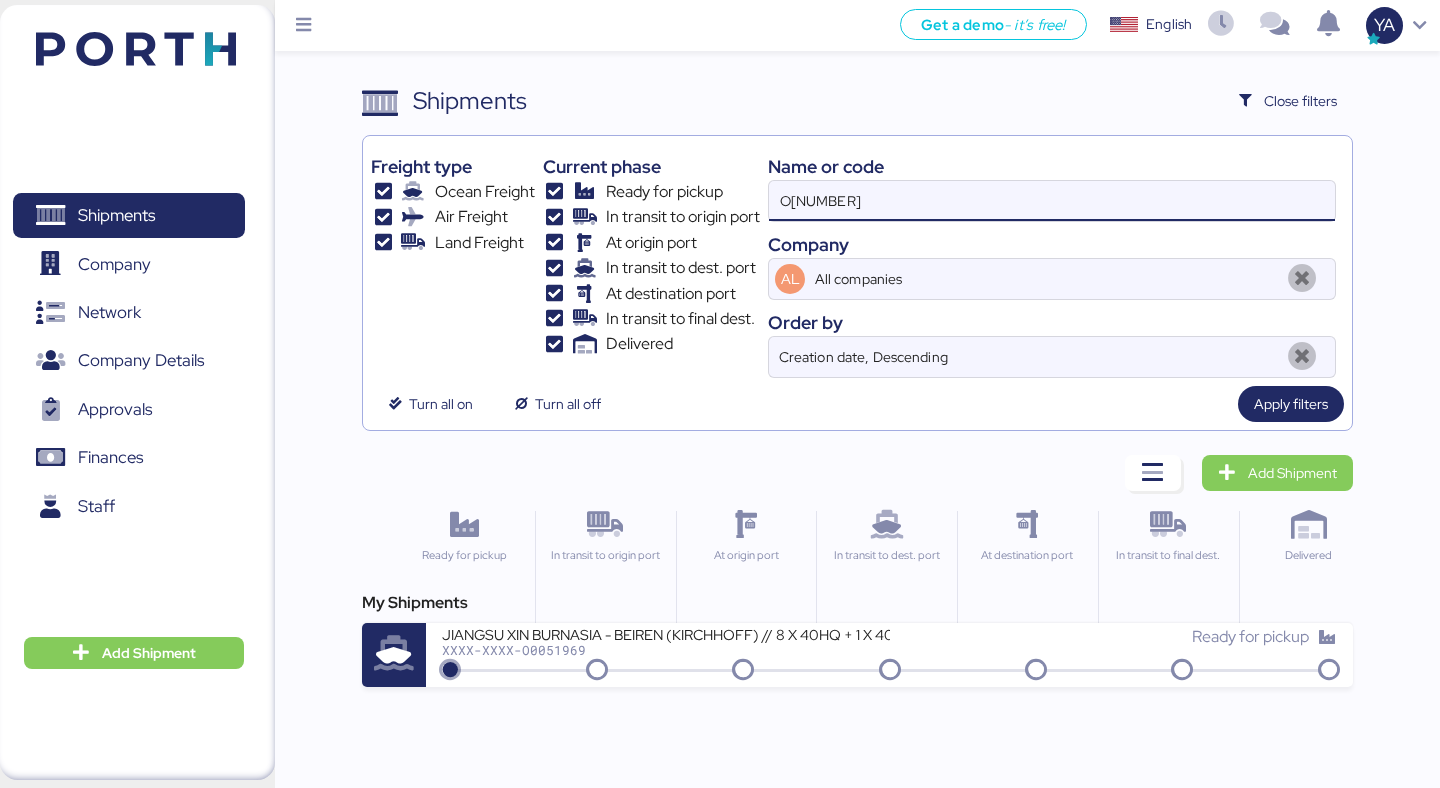 type on "O[NUMBER]" 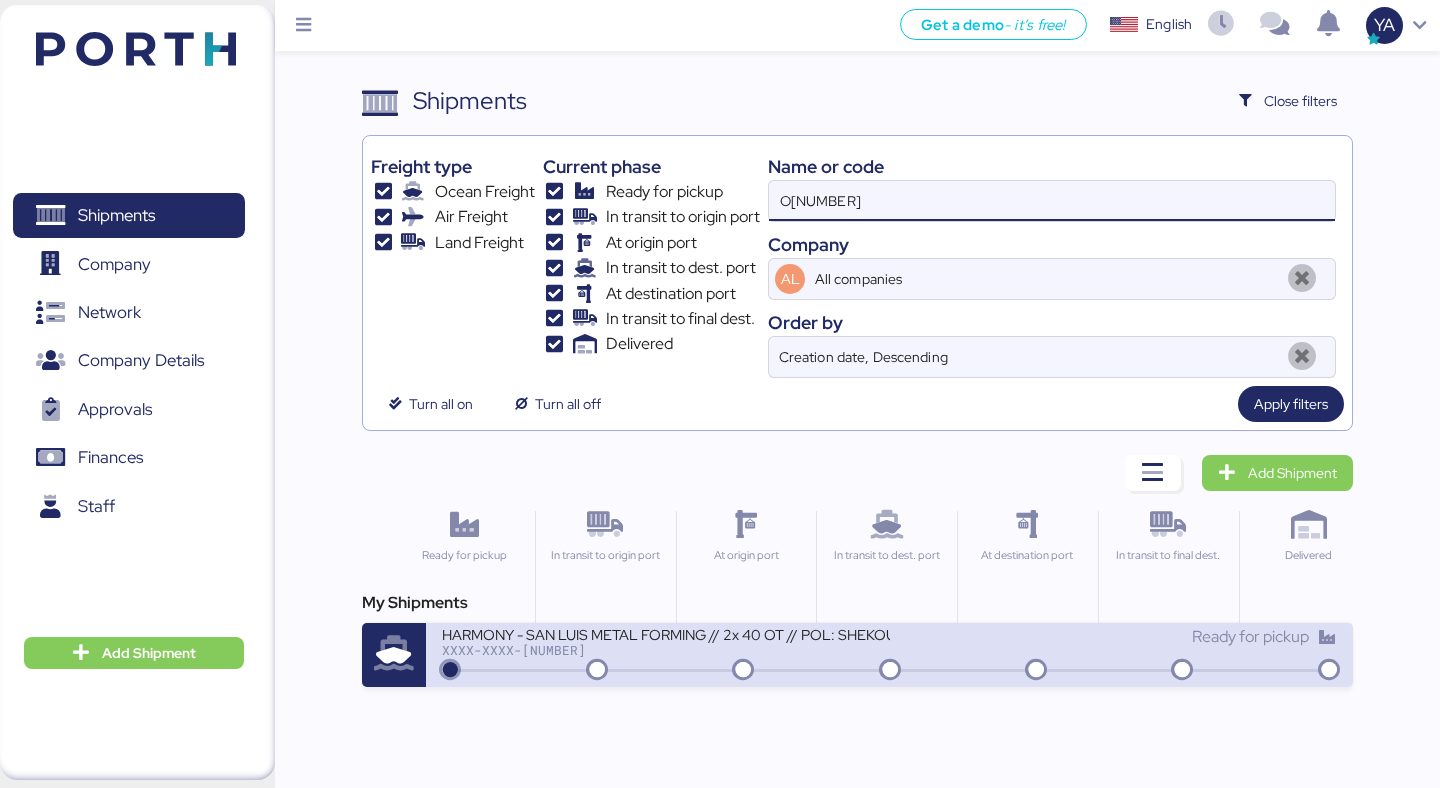 click on "HARMONY - SAN LUIS METAL FORMING // 2x 40 OT // POL: SHEKOU - POD: MANZANILLO // HBL: [NUMBER] MBL: [NUMBER]" at bounding box center [665, 633] 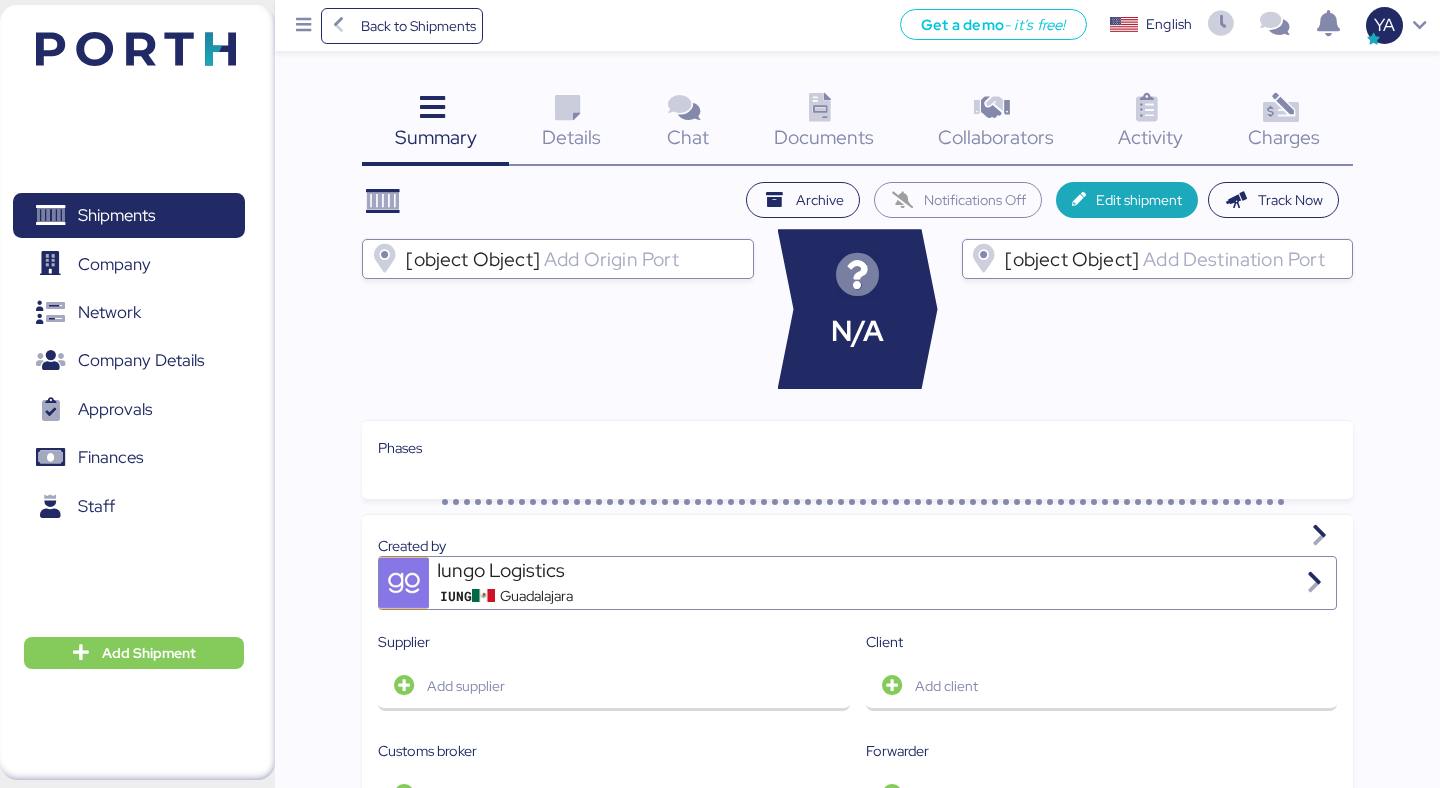 click at bounding box center (1280, 108) 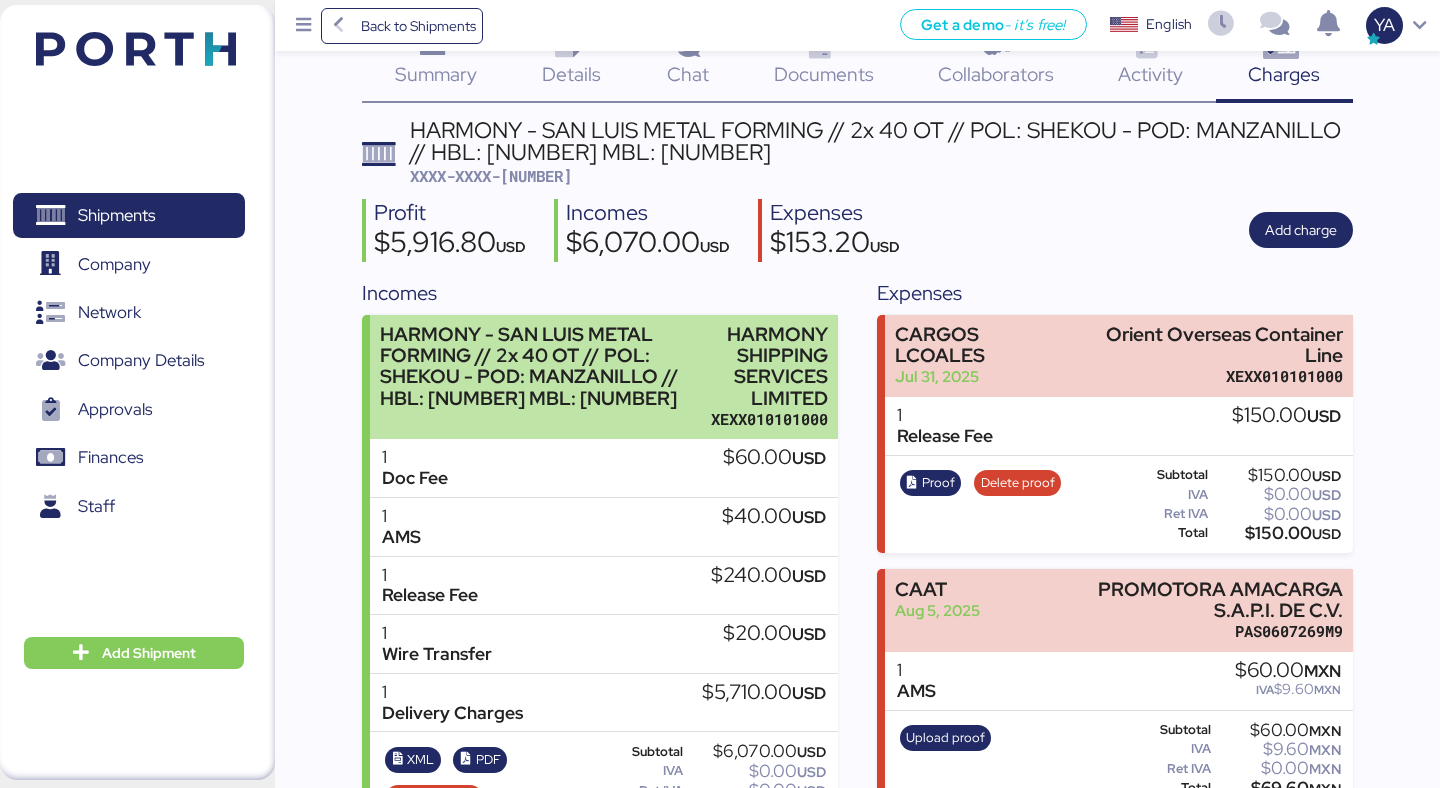 scroll, scrollTop: 121, scrollLeft: 0, axis: vertical 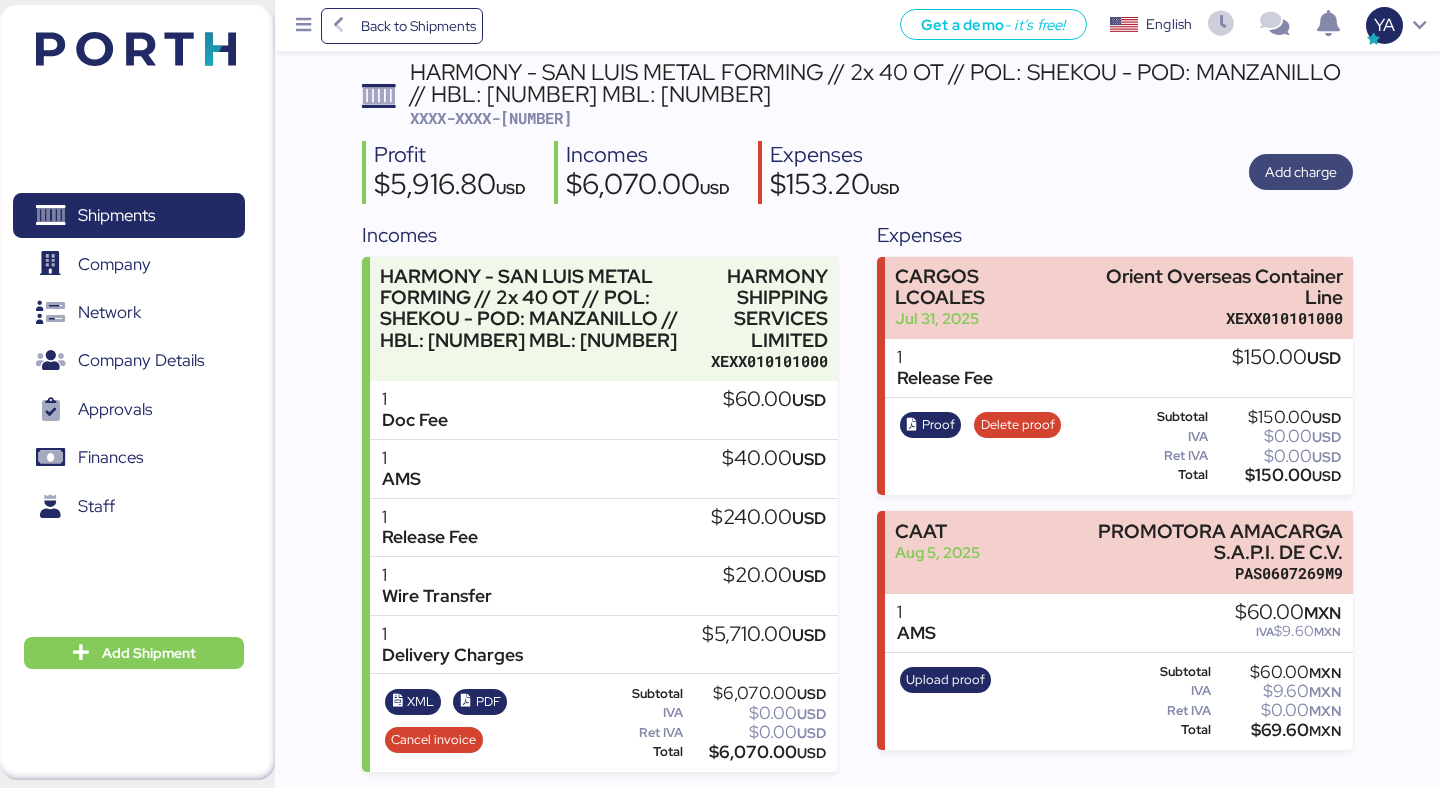 click on "Add charge" at bounding box center (1301, 172) 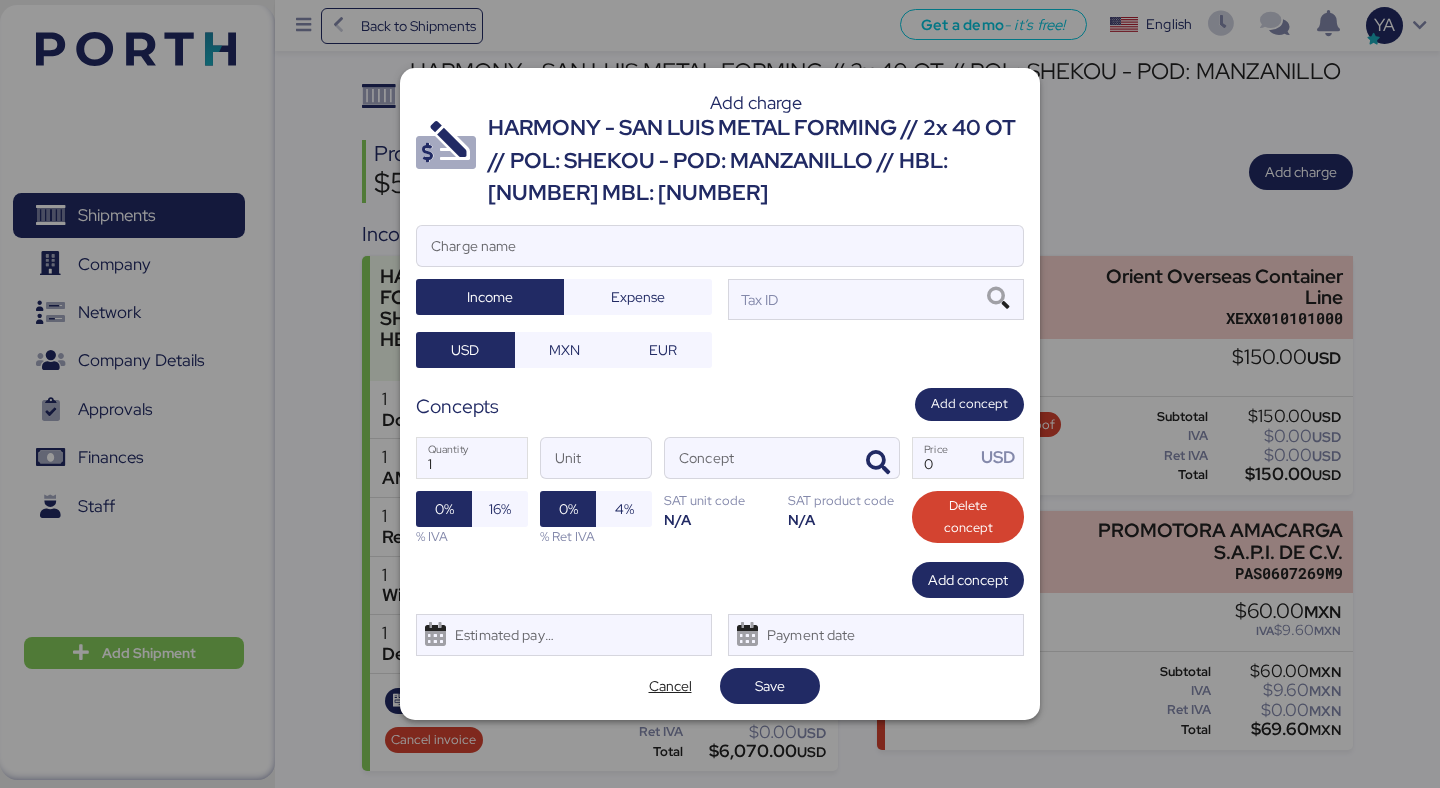 click on "HARMONY - SAN LUIS METAL FORMING // 2x 40 OT // POL: SHEKOU - POD: MANZANILLO // HBL: [NUMBER] MBL: [NUMBER]" at bounding box center (756, 160) 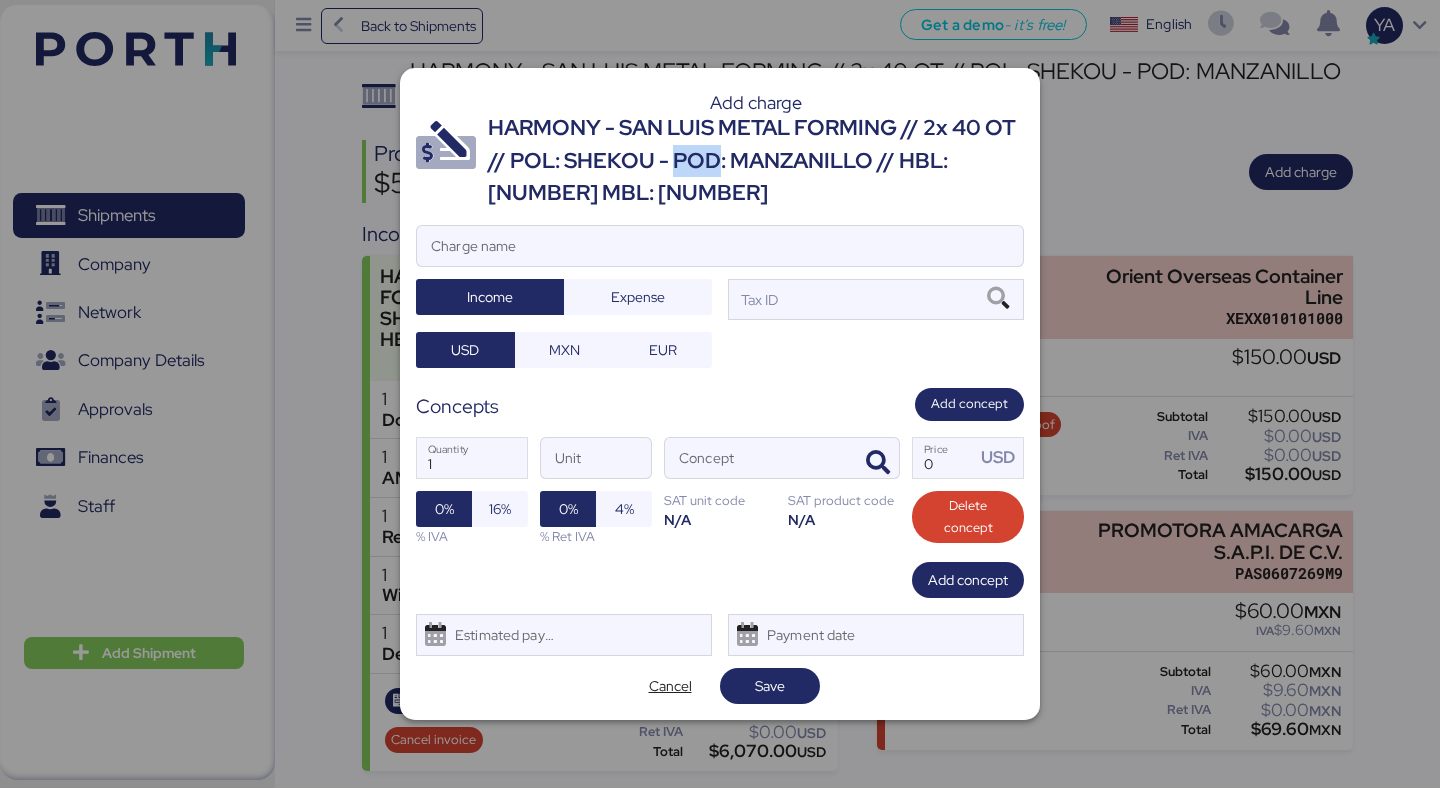 click on "HARMONY - SAN LUIS METAL FORMING // 2x 40 OT // POL: SHEKOU - POD: MANZANILLO // HBL: [NUMBER] MBL: [NUMBER]" at bounding box center (756, 160) 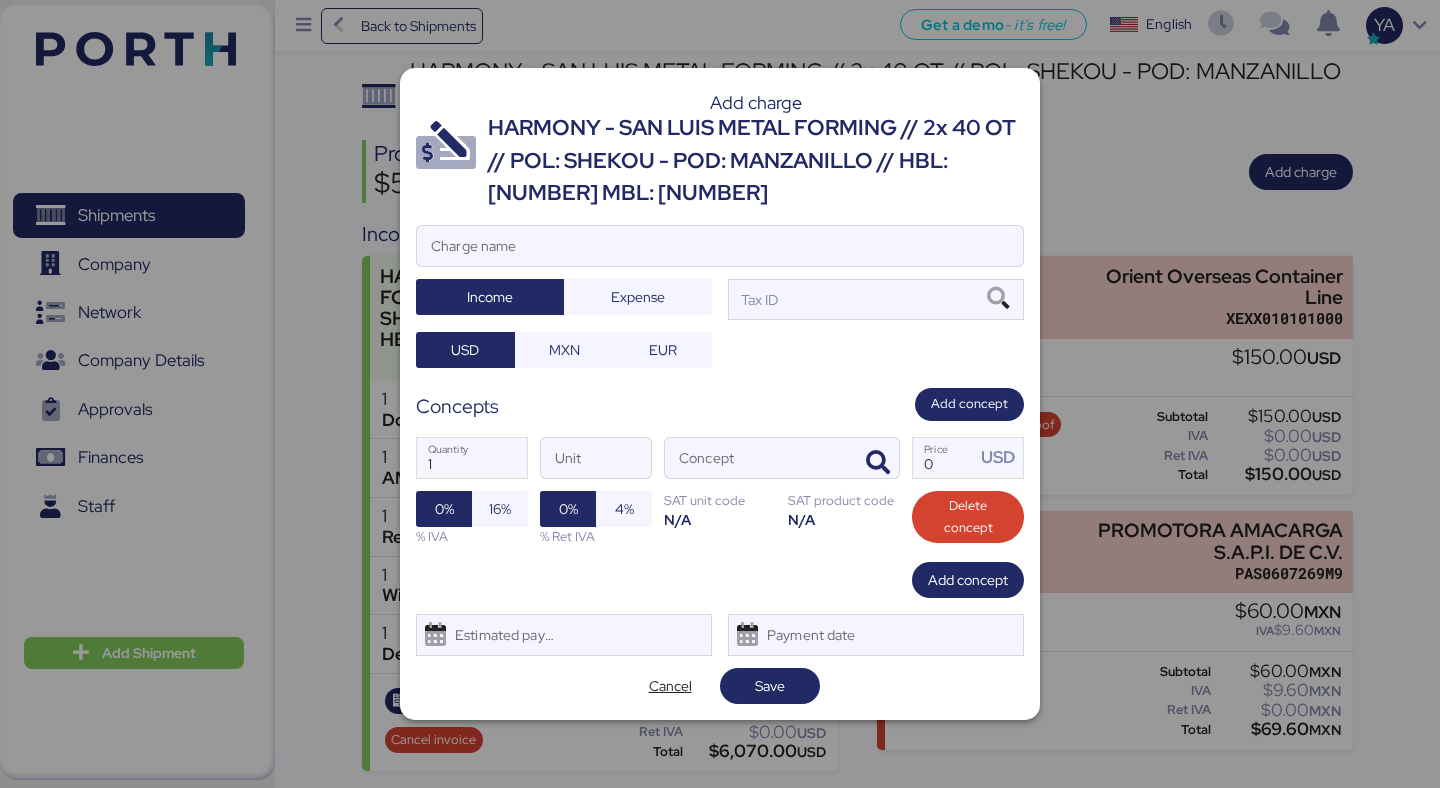 click on "HARMONY - SAN LUIS METAL FORMING // 2x 40 OT // POL: SHEKOU - POD: MANZANILLO // HBL: [NUMBER] MBL: [NUMBER]" at bounding box center [756, 160] 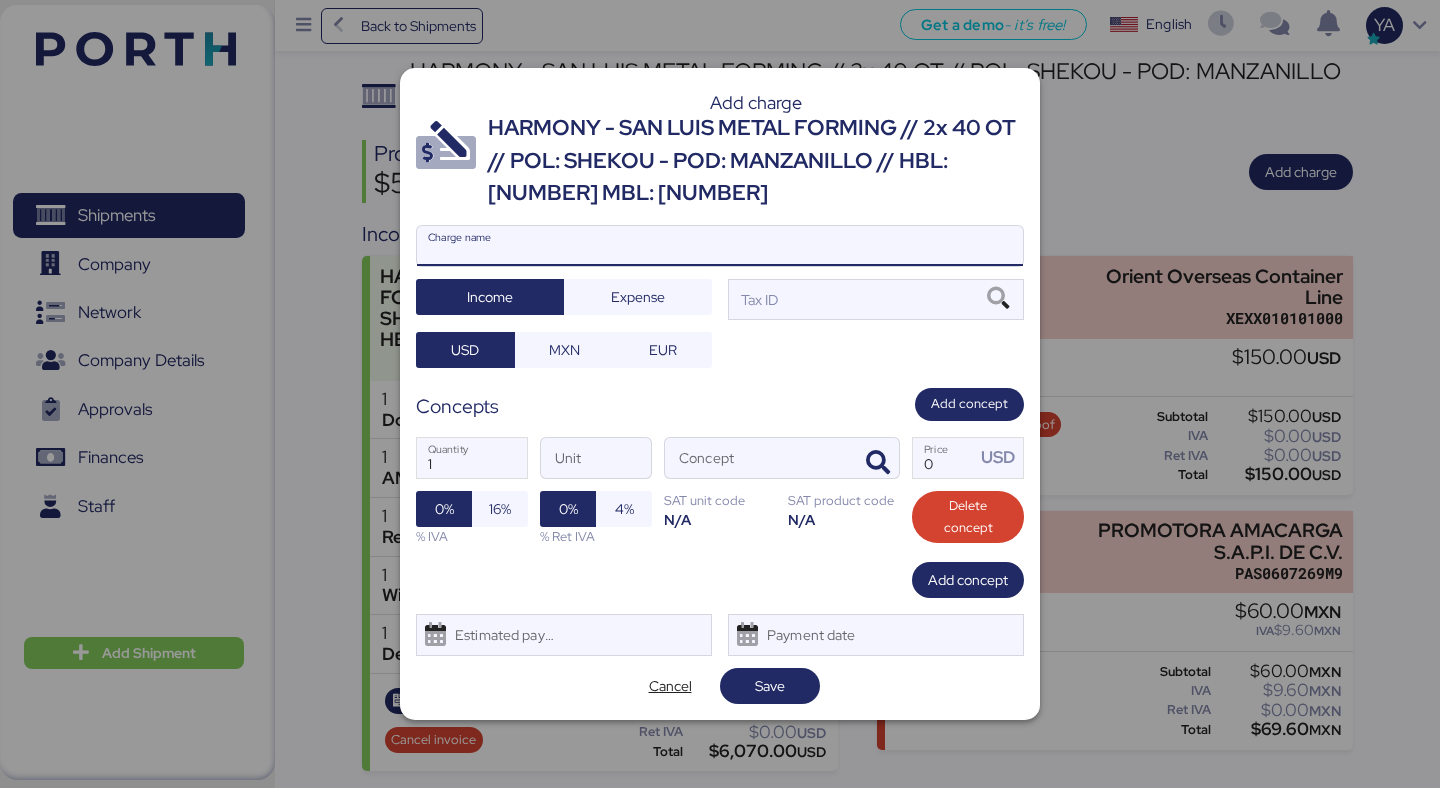 click on "Charge name" at bounding box center [720, 246] 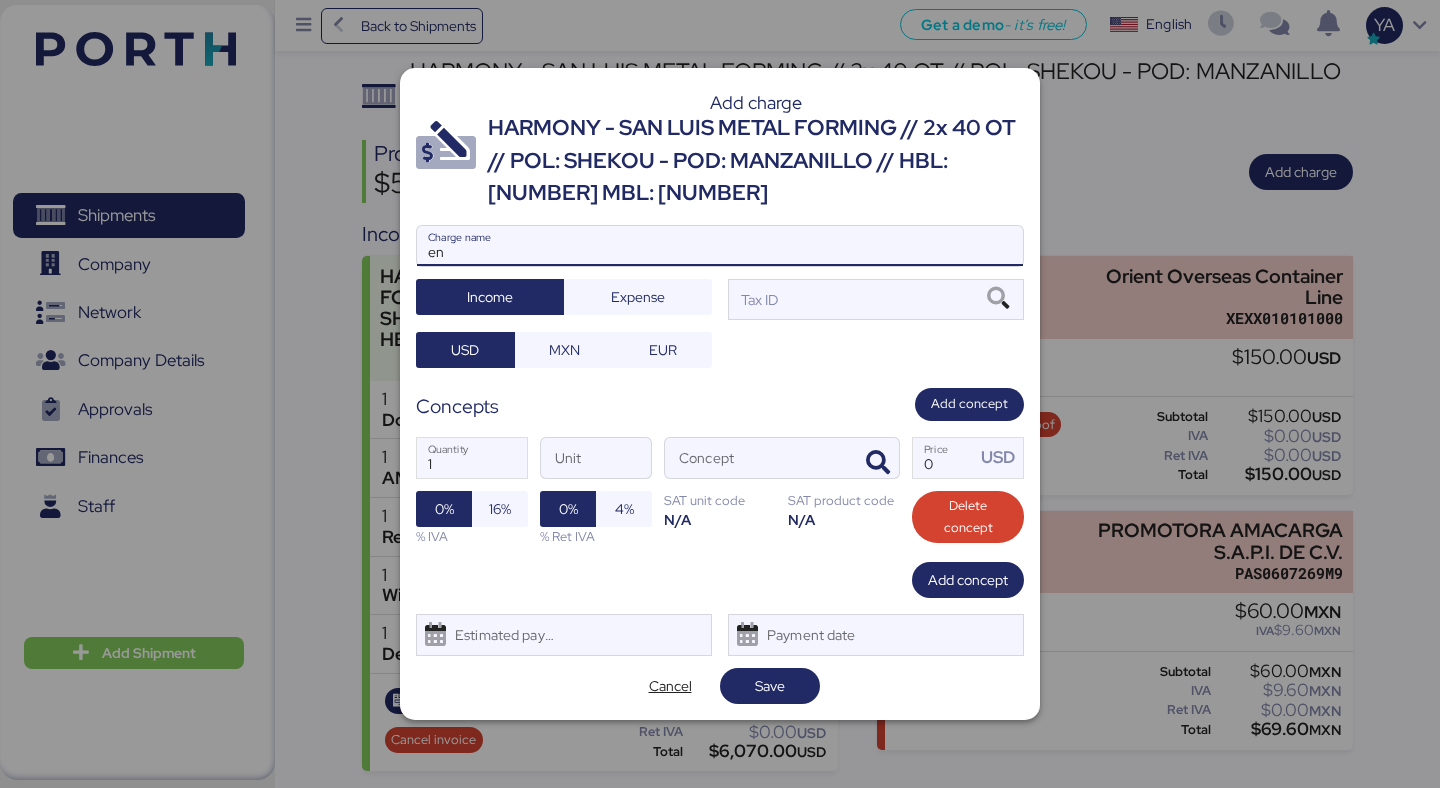 type on "e" 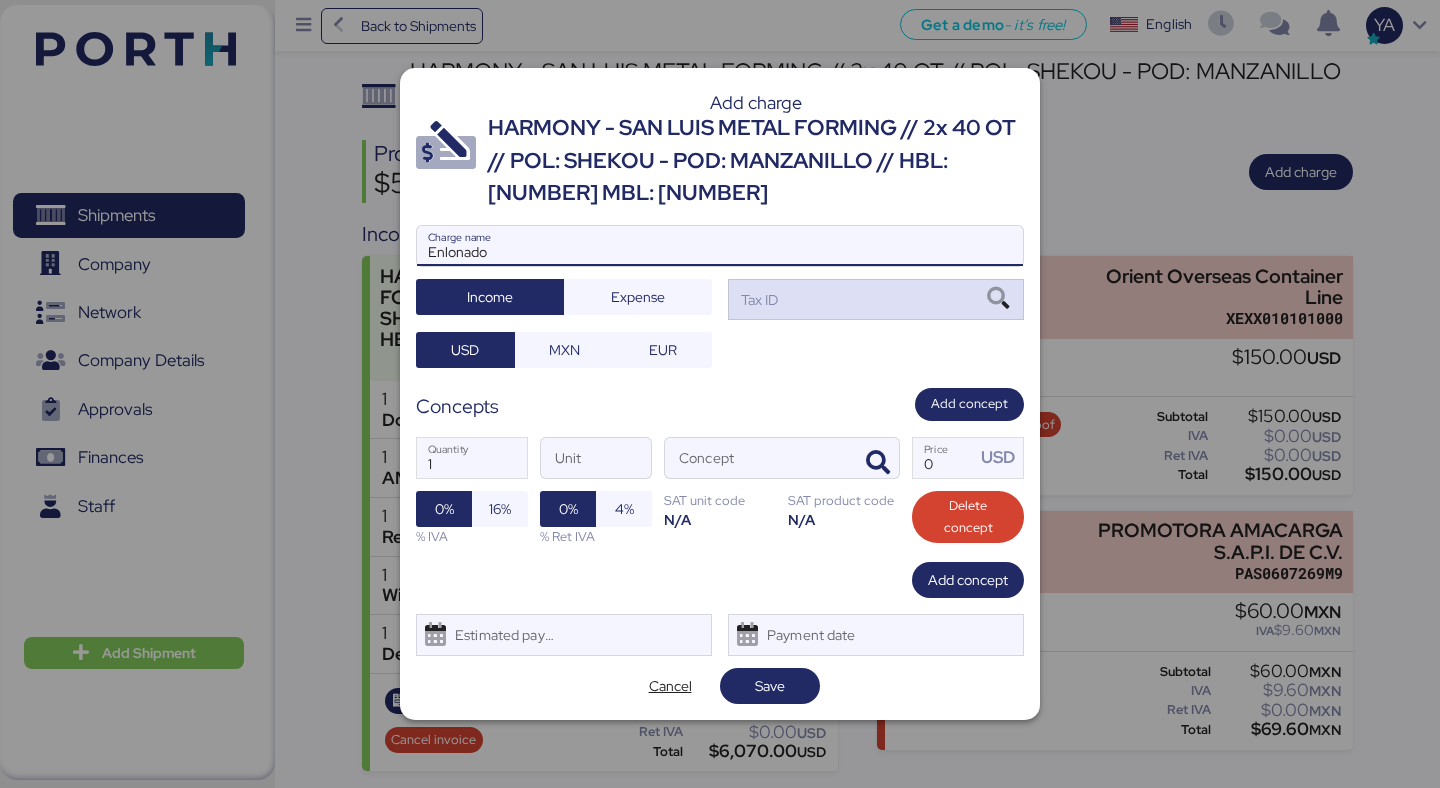 type on "Enlonado" 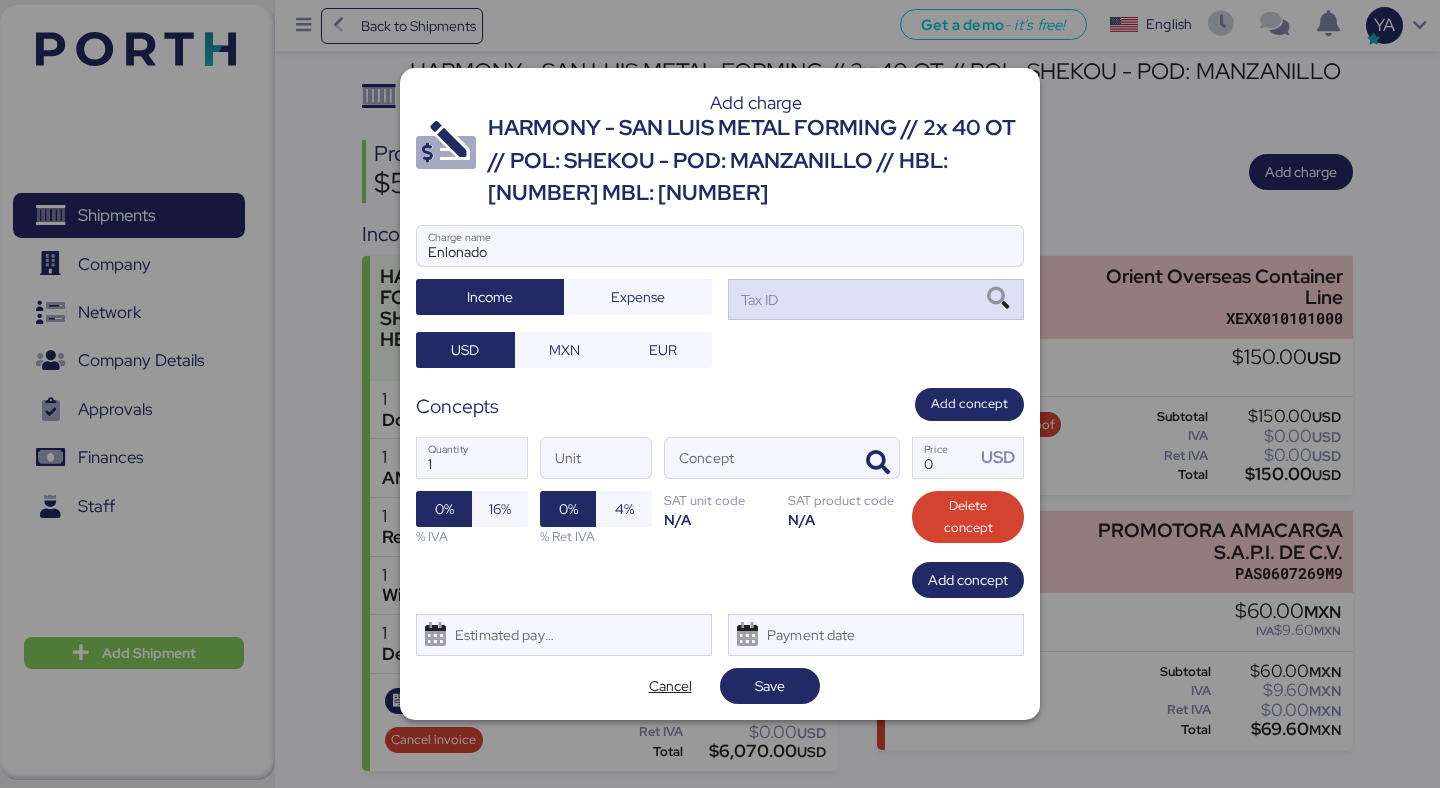 click on "Tax ID" at bounding box center [876, 299] 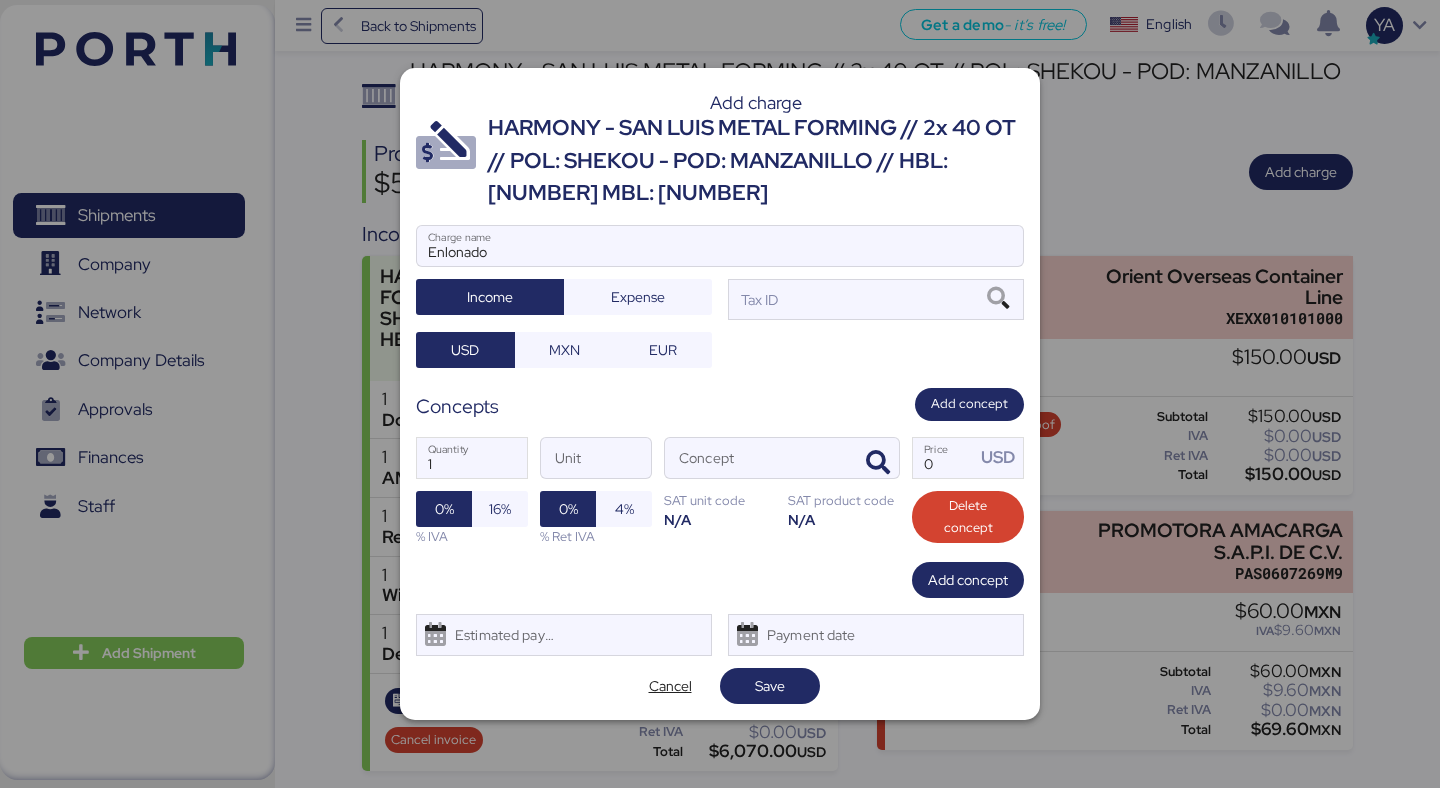click at bounding box center (720, 276) 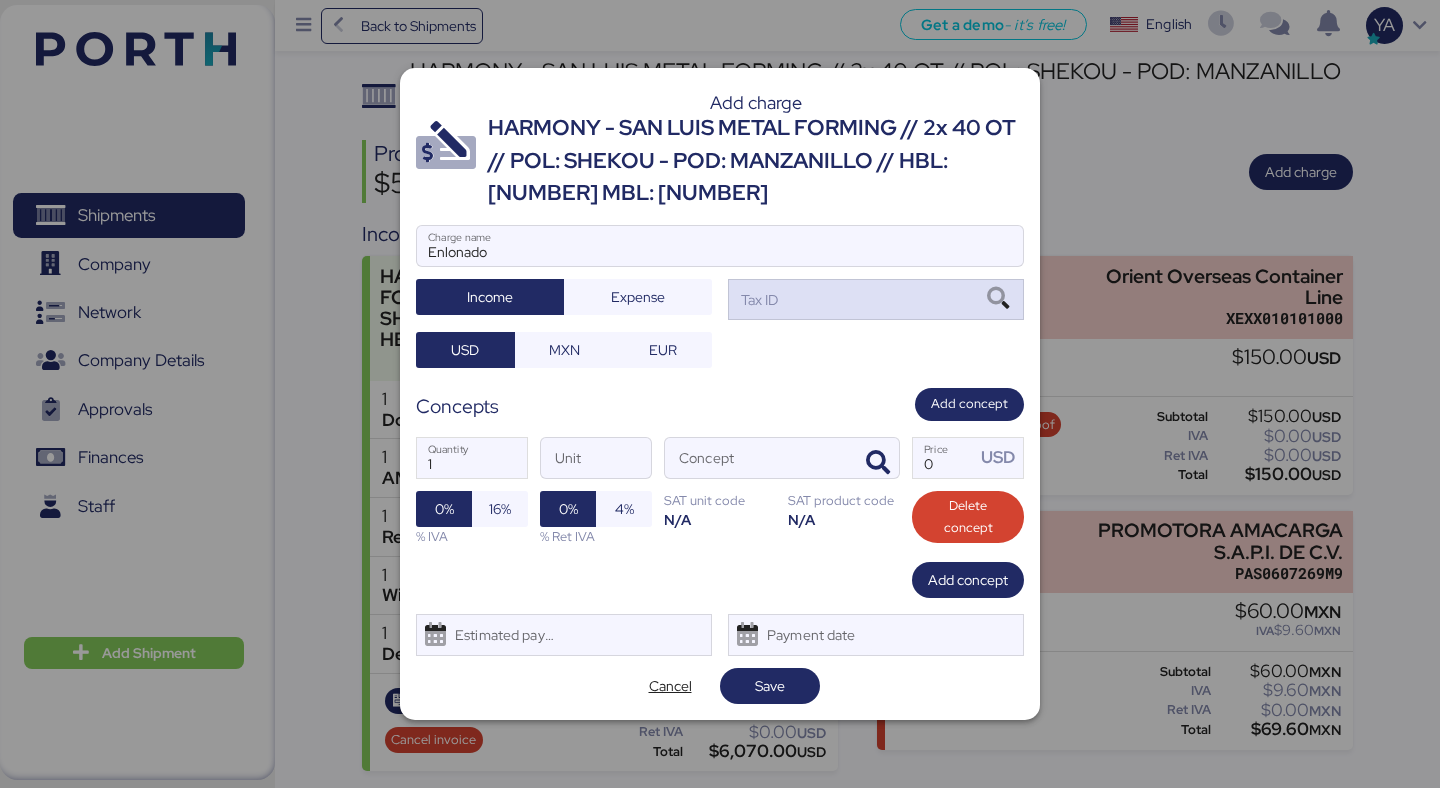 click on "Tax ID" at bounding box center (876, 299) 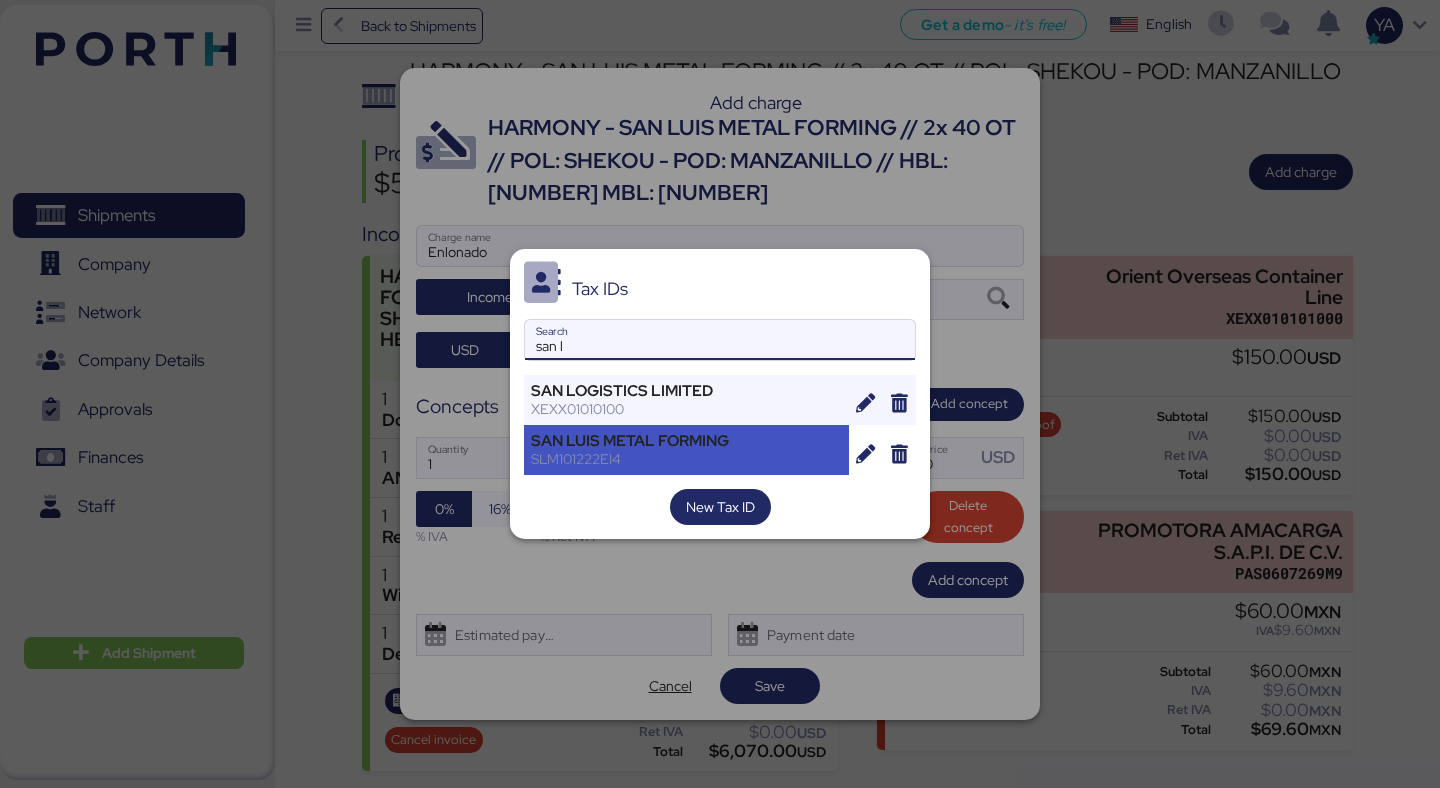 type on "san l" 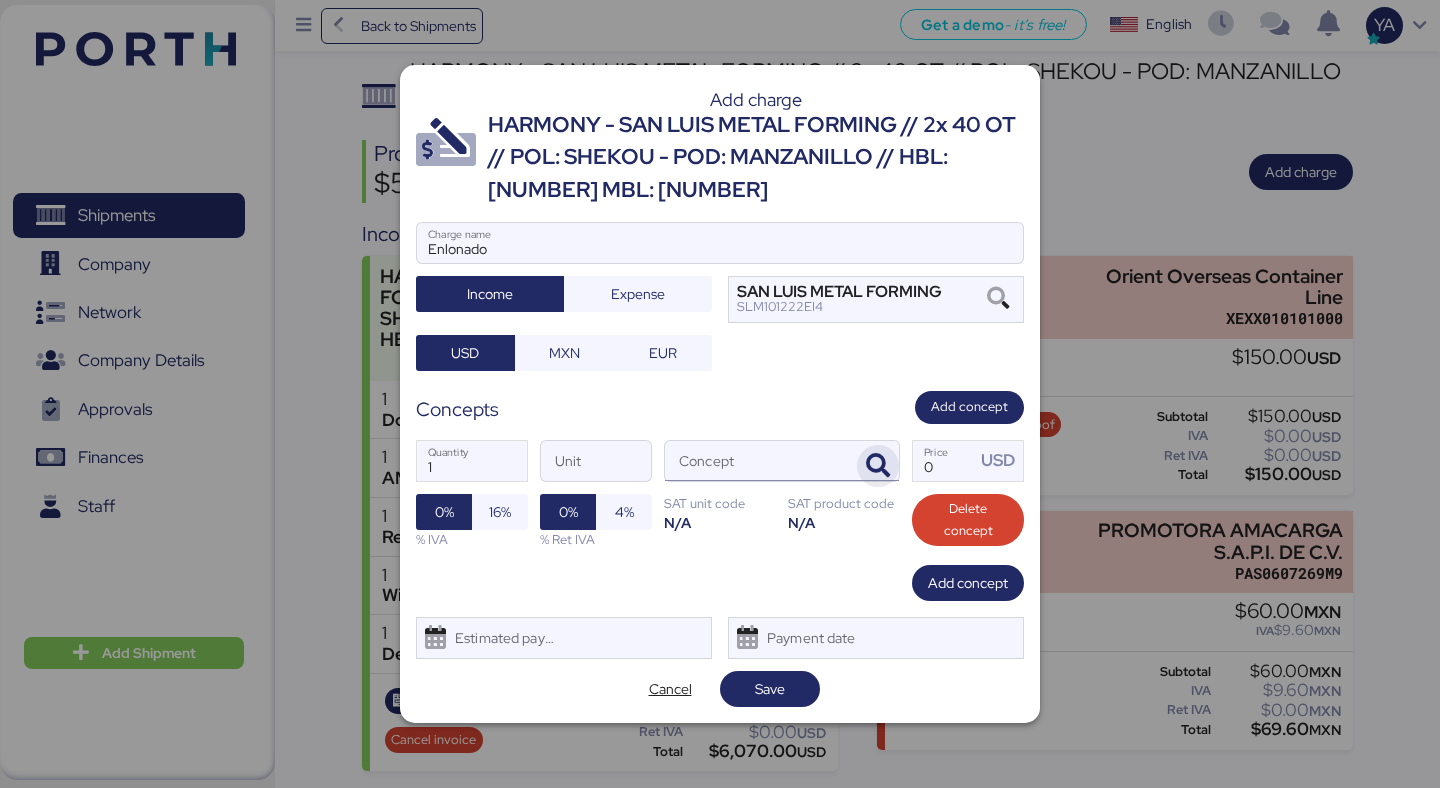 click at bounding box center [878, 466] 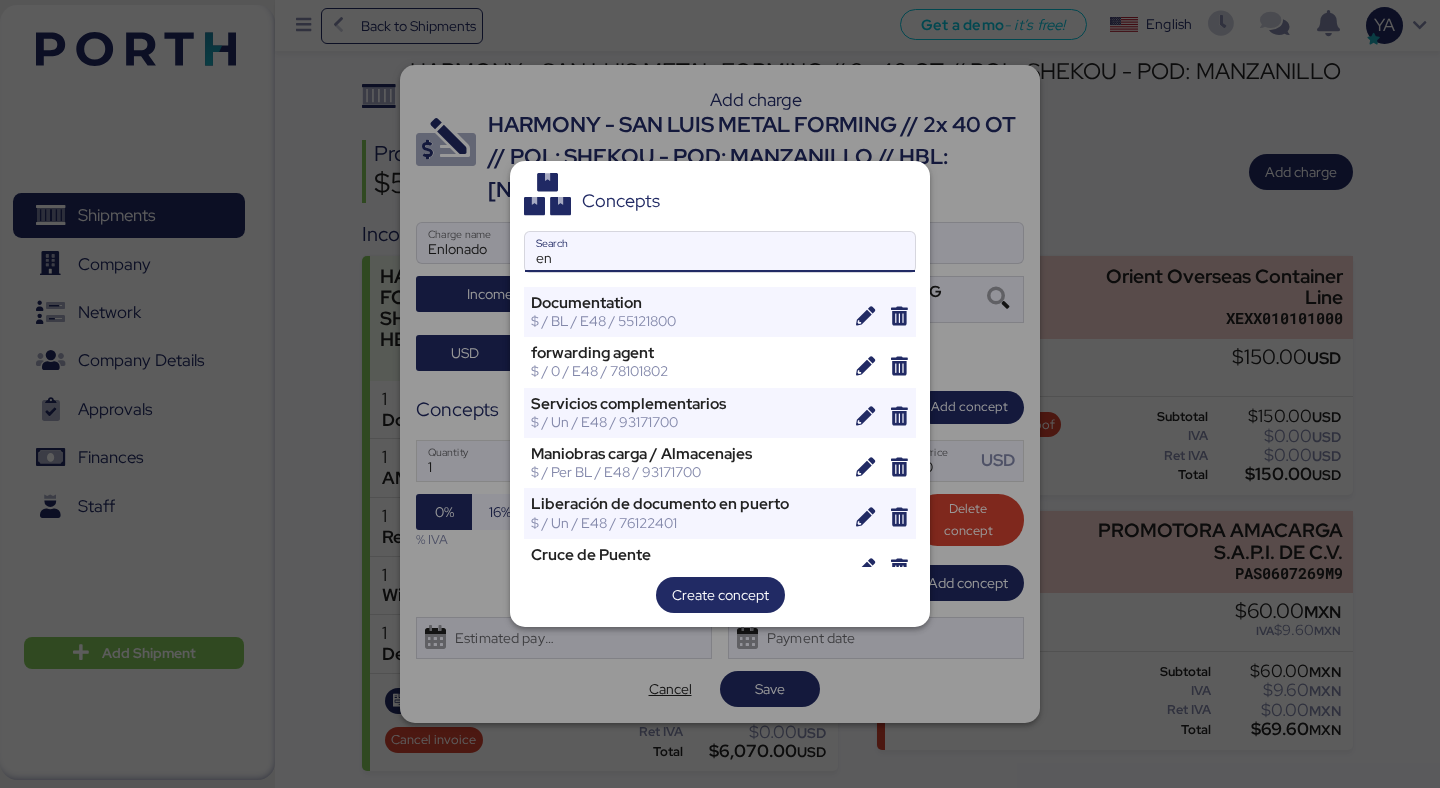 type on "e" 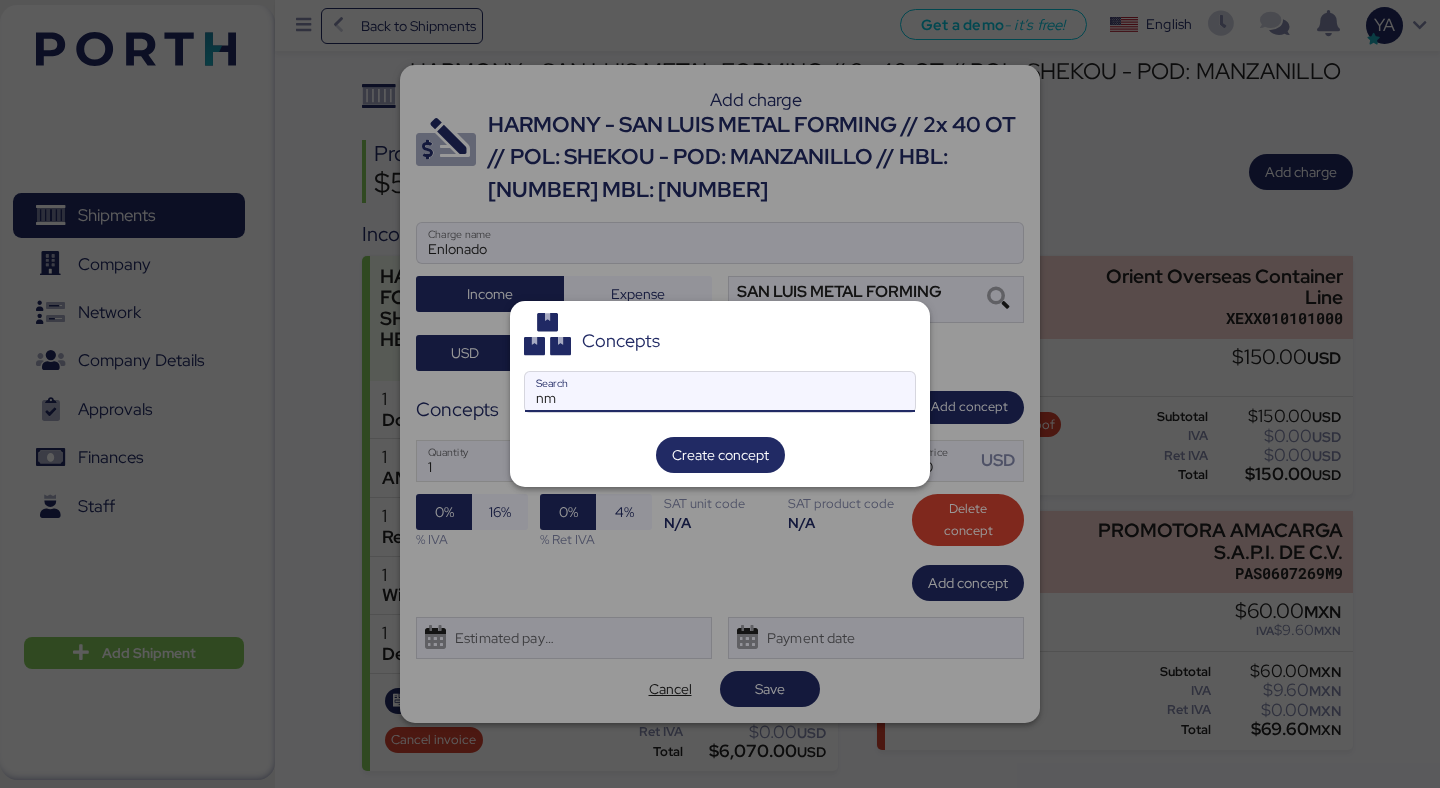 type on "n" 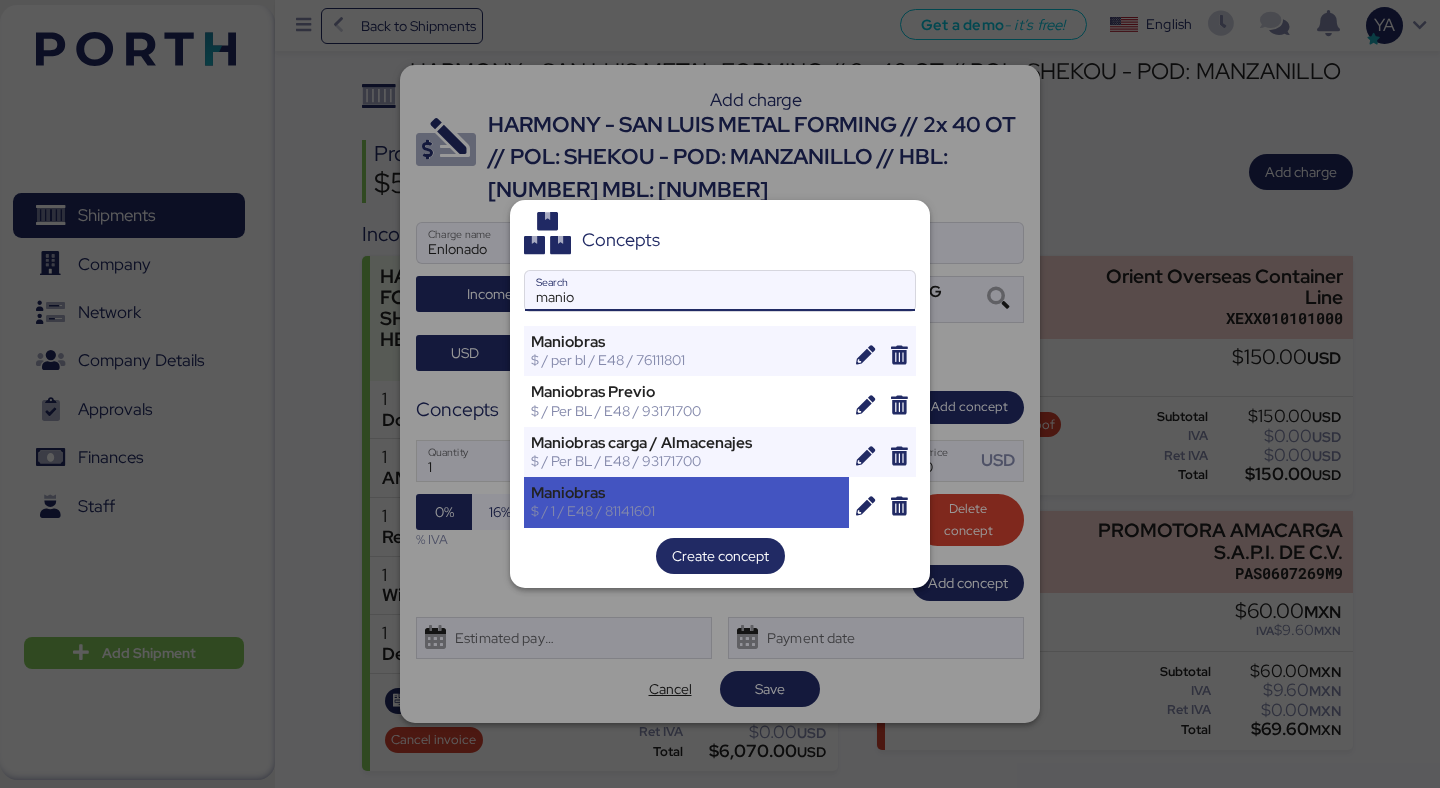 type on "manio" 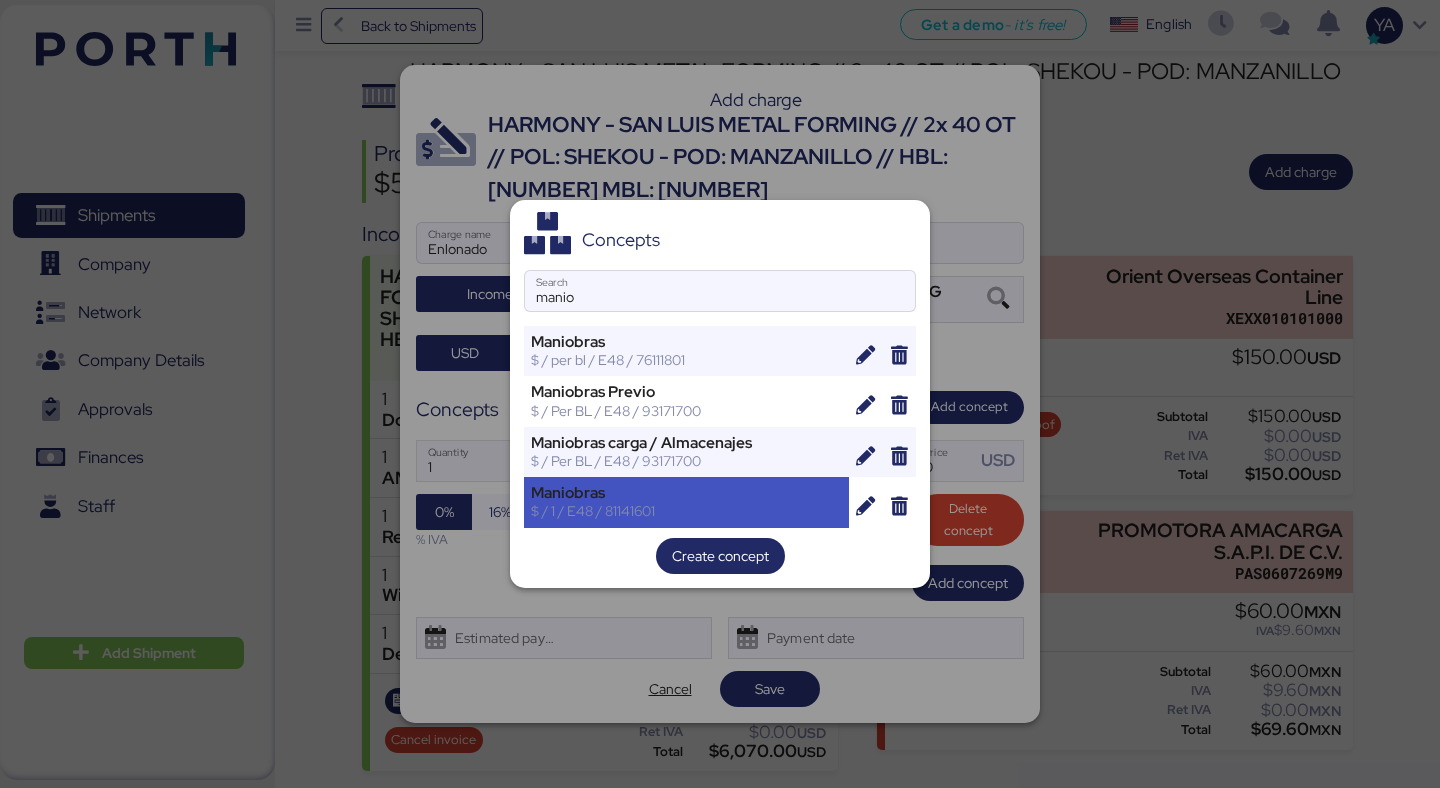 click on "$ / 1 /
E48 / 81141601" at bounding box center (686, 511) 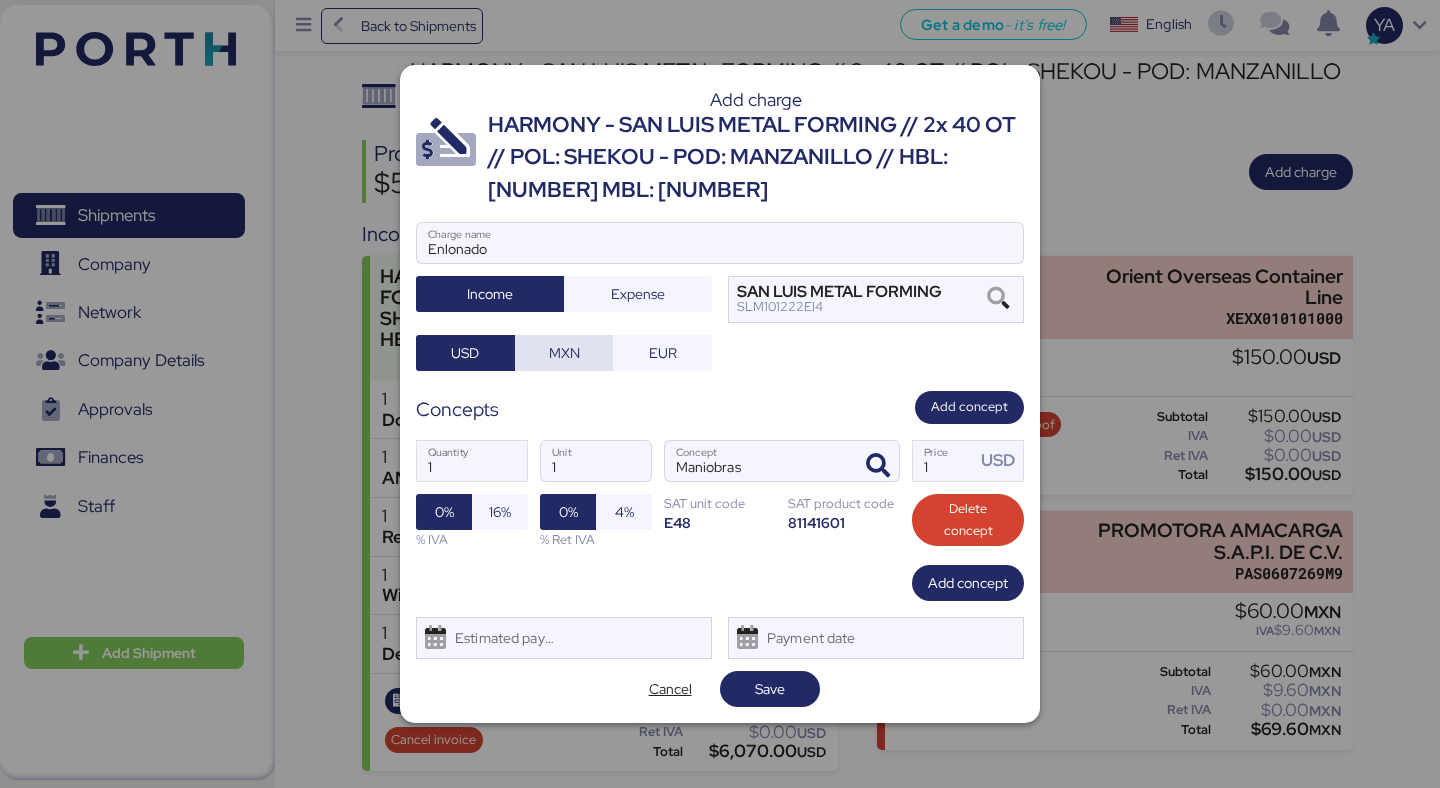 click on "MXN" at bounding box center (564, 353) 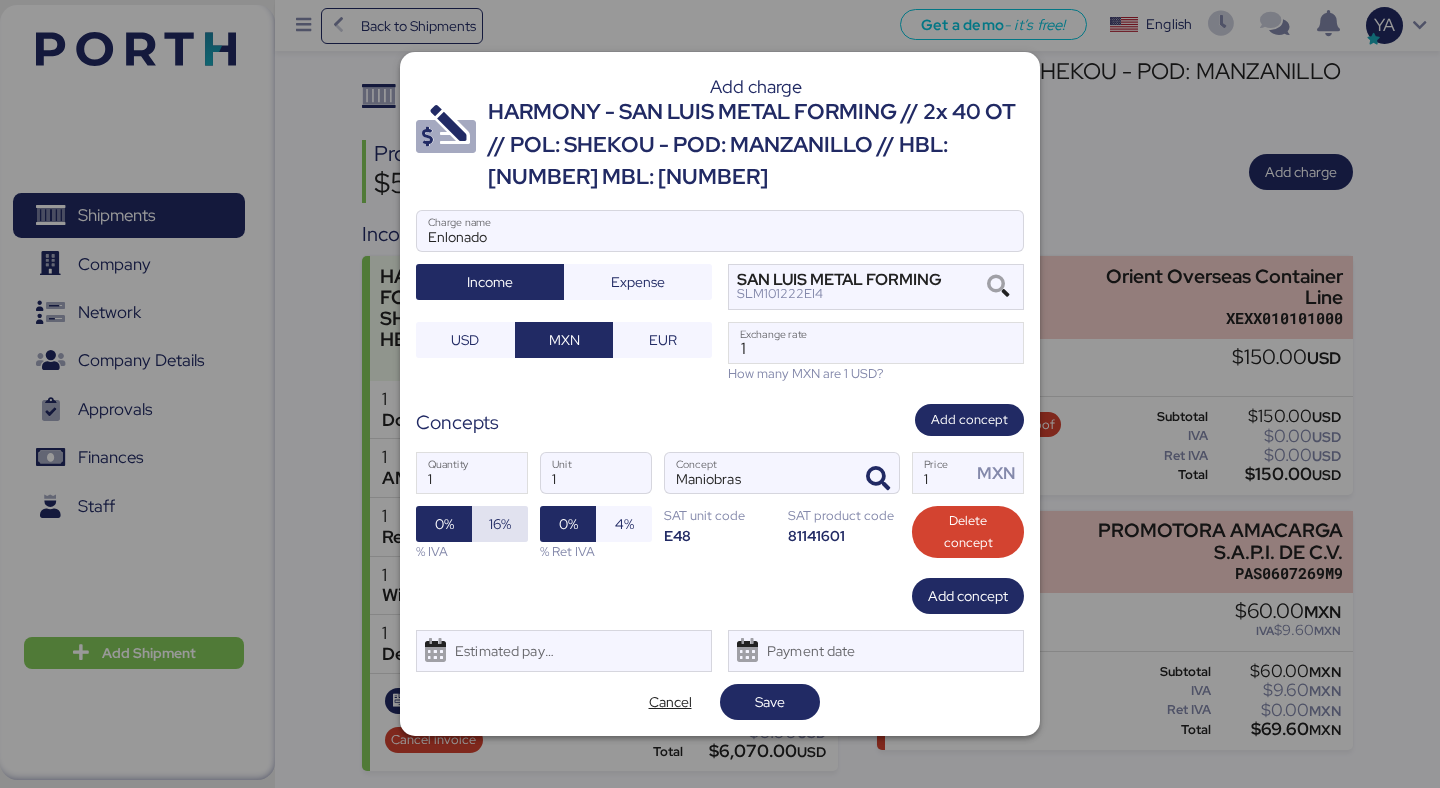 click on "16%" at bounding box center [500, 524] 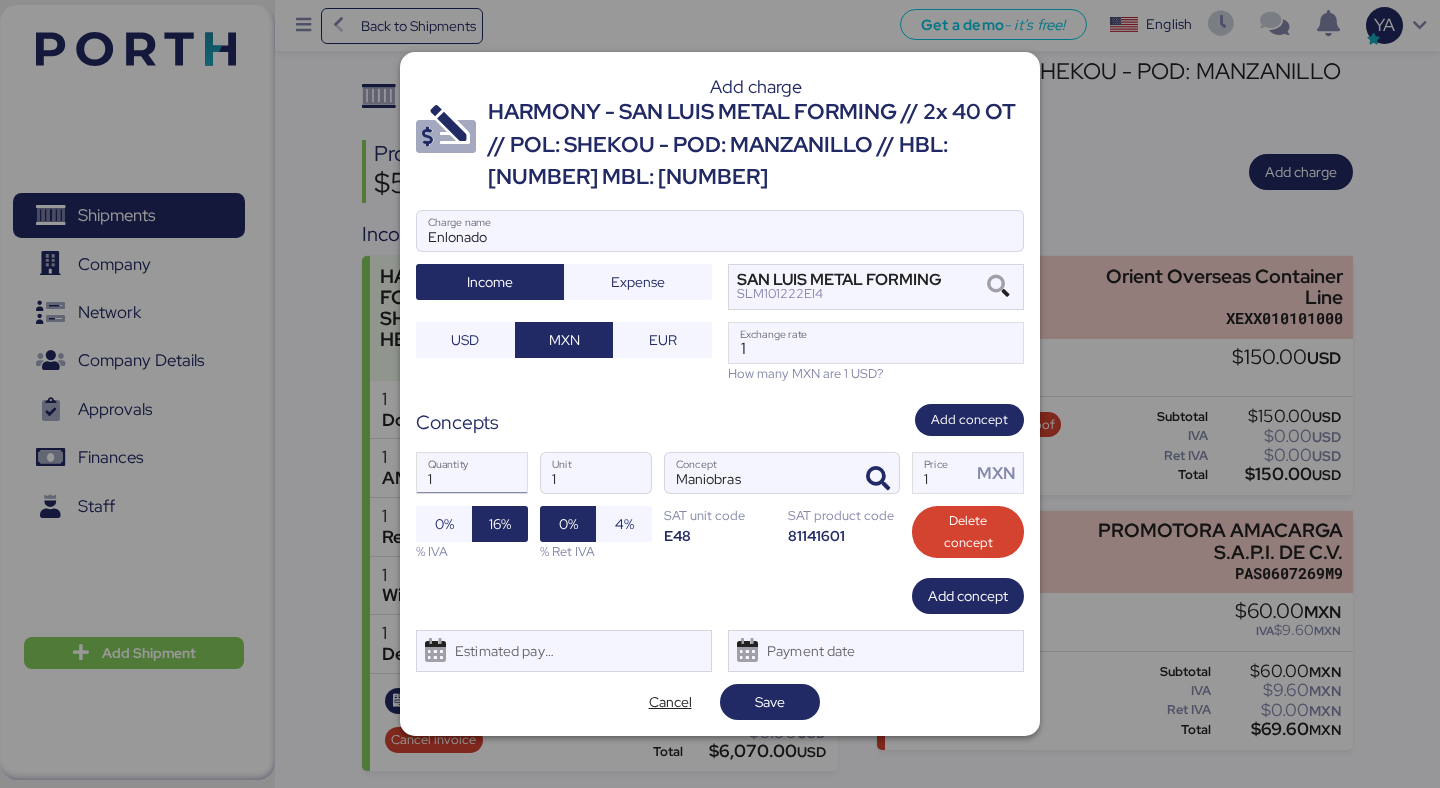 click on "1" at bounding box center [472, 473] 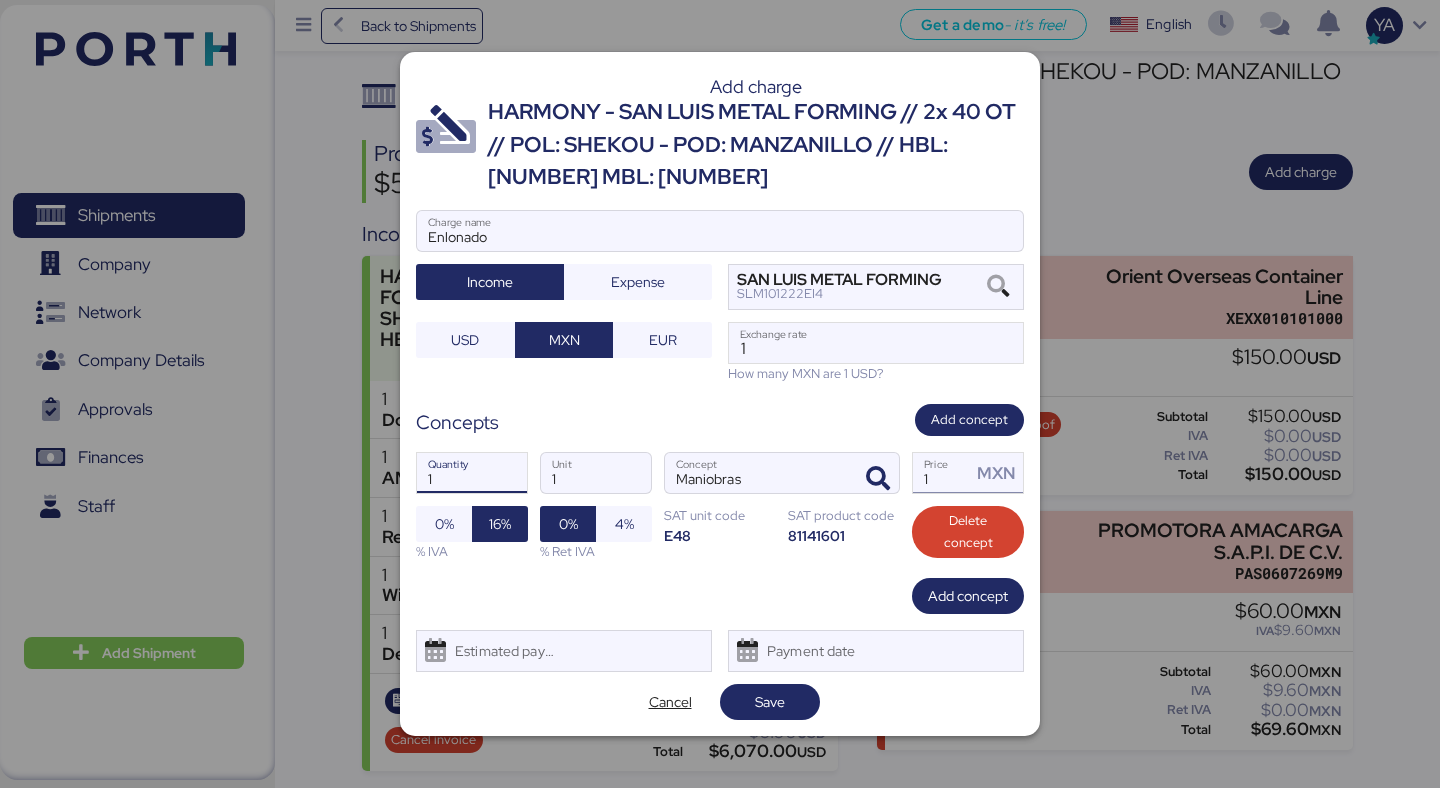 click on "1" at bounding box center (942, 473) 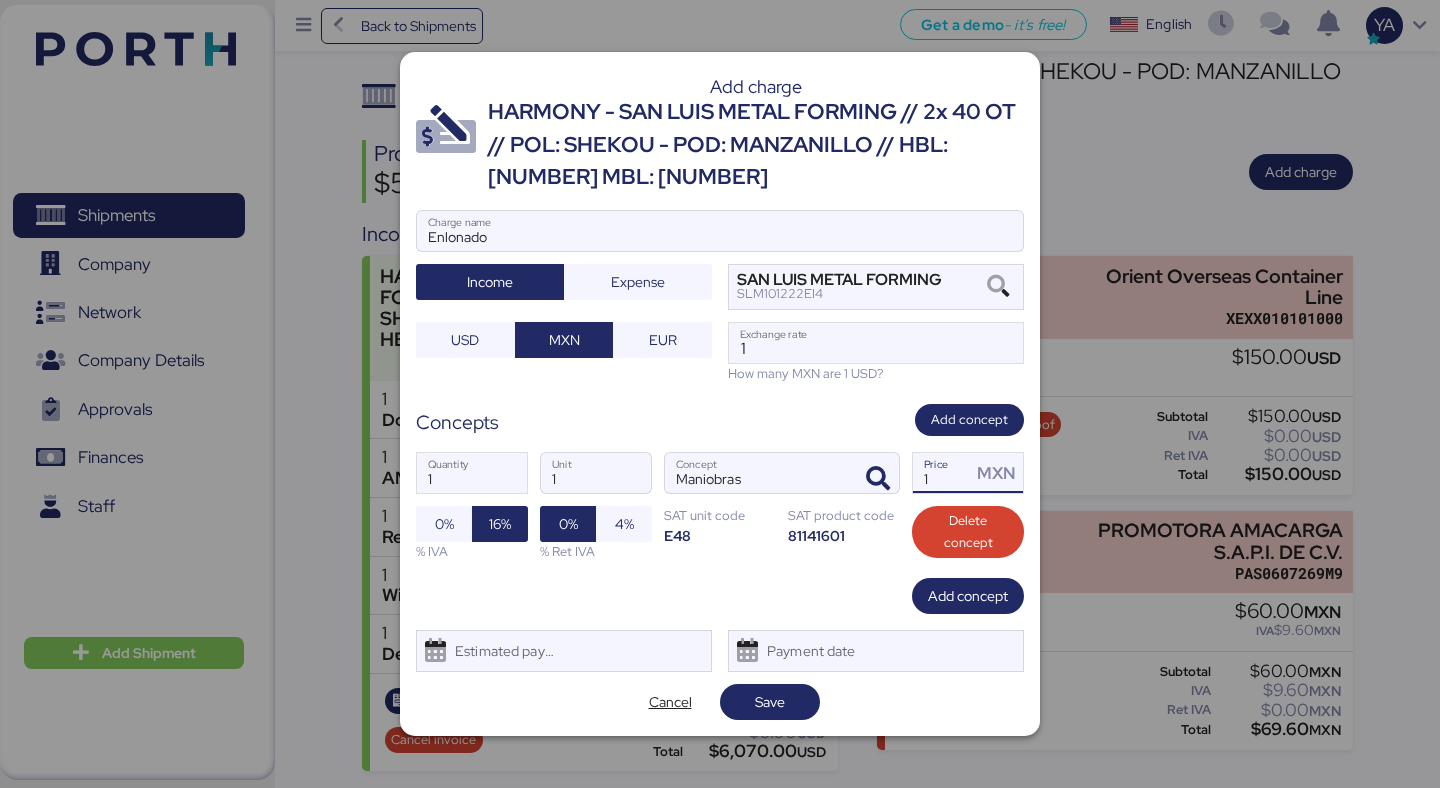 type on "2" 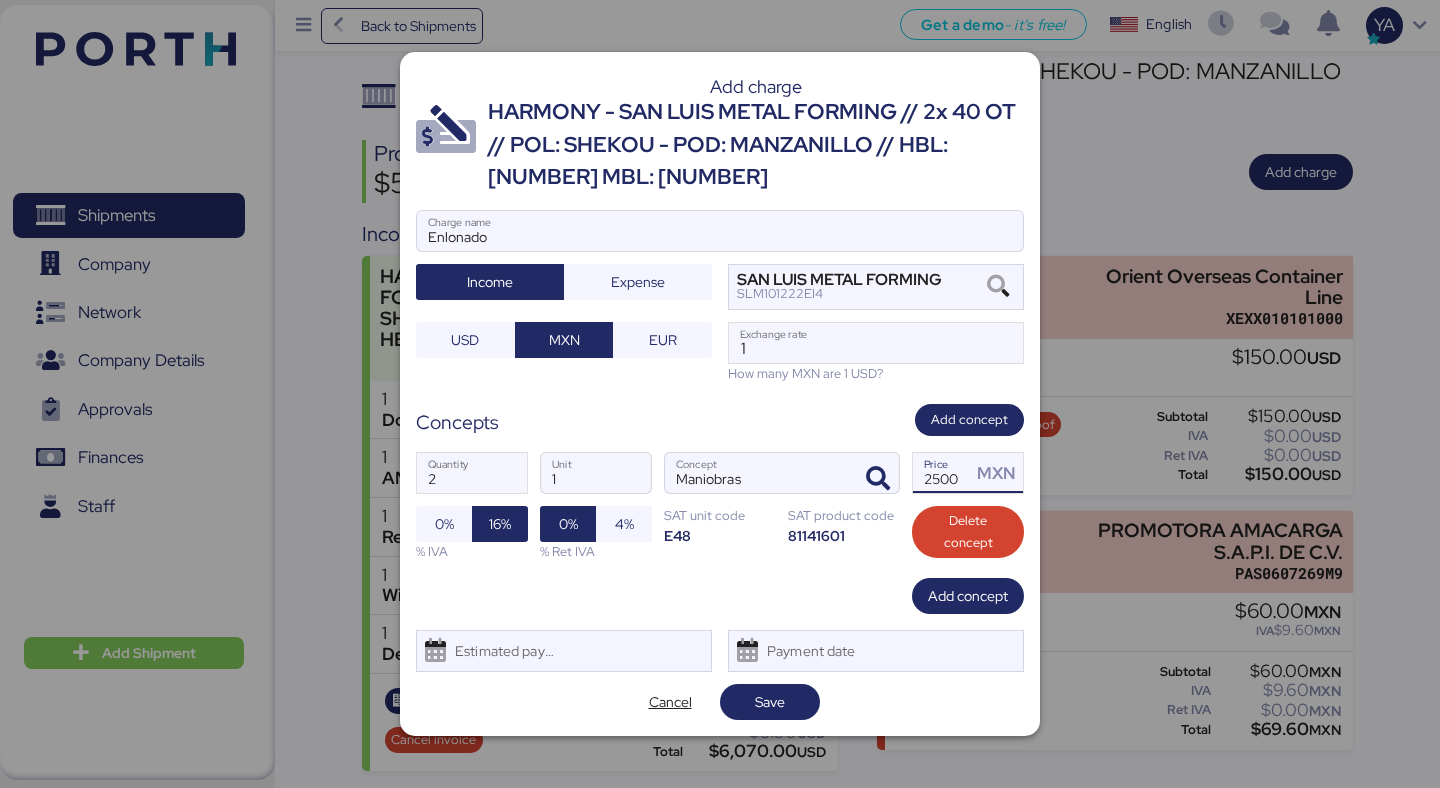 type on "2500" 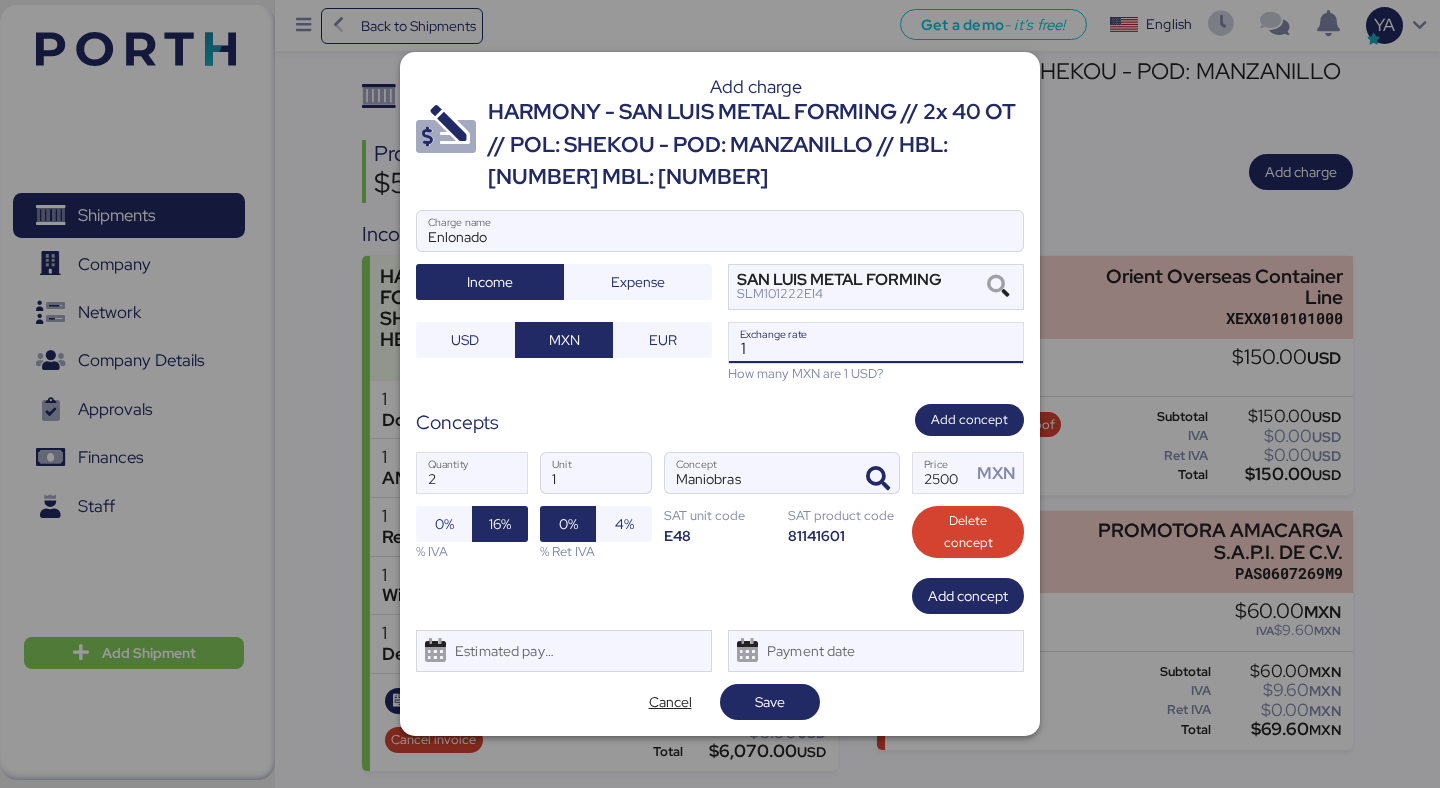click on "1" at bounding box center [876, 343] 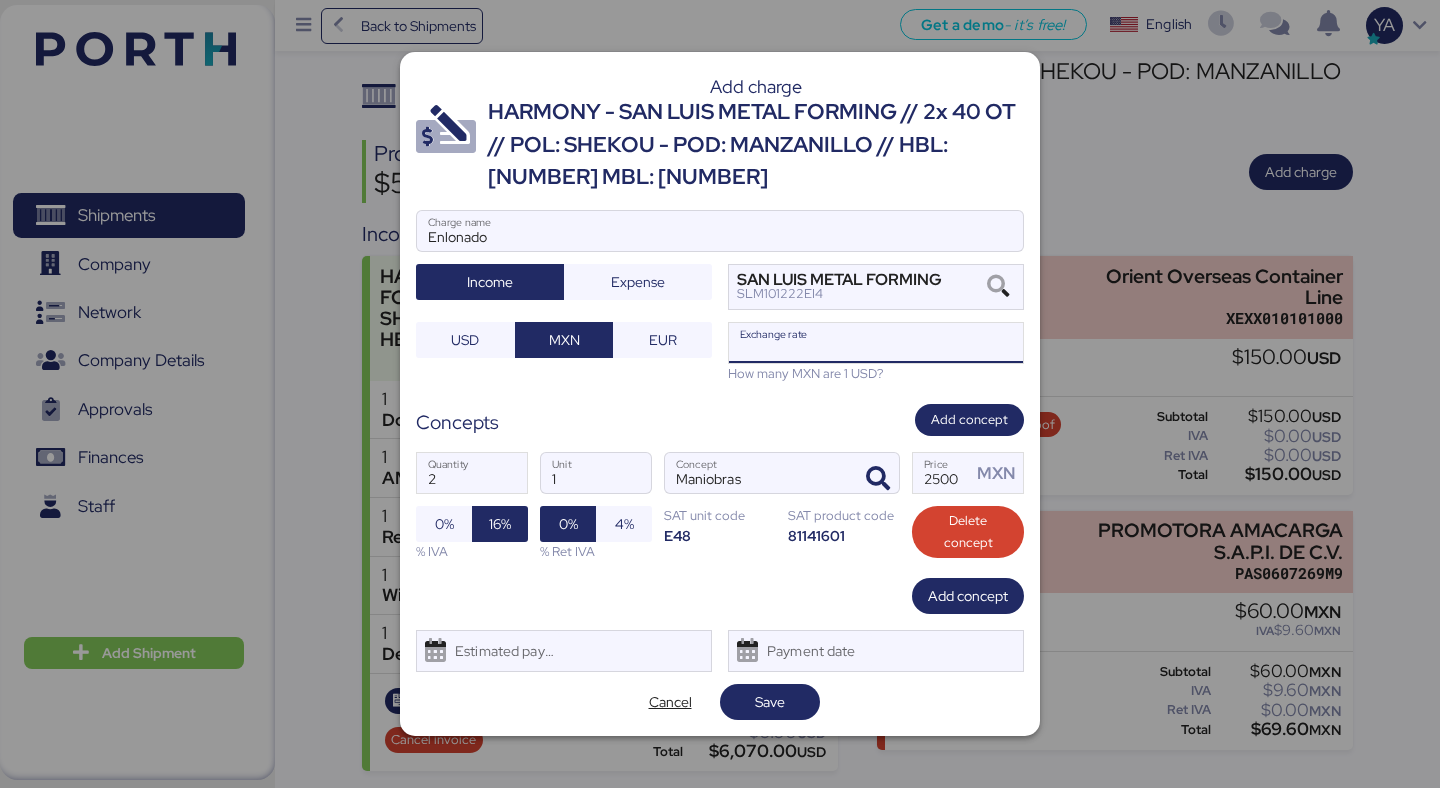 paste on "18.6192" 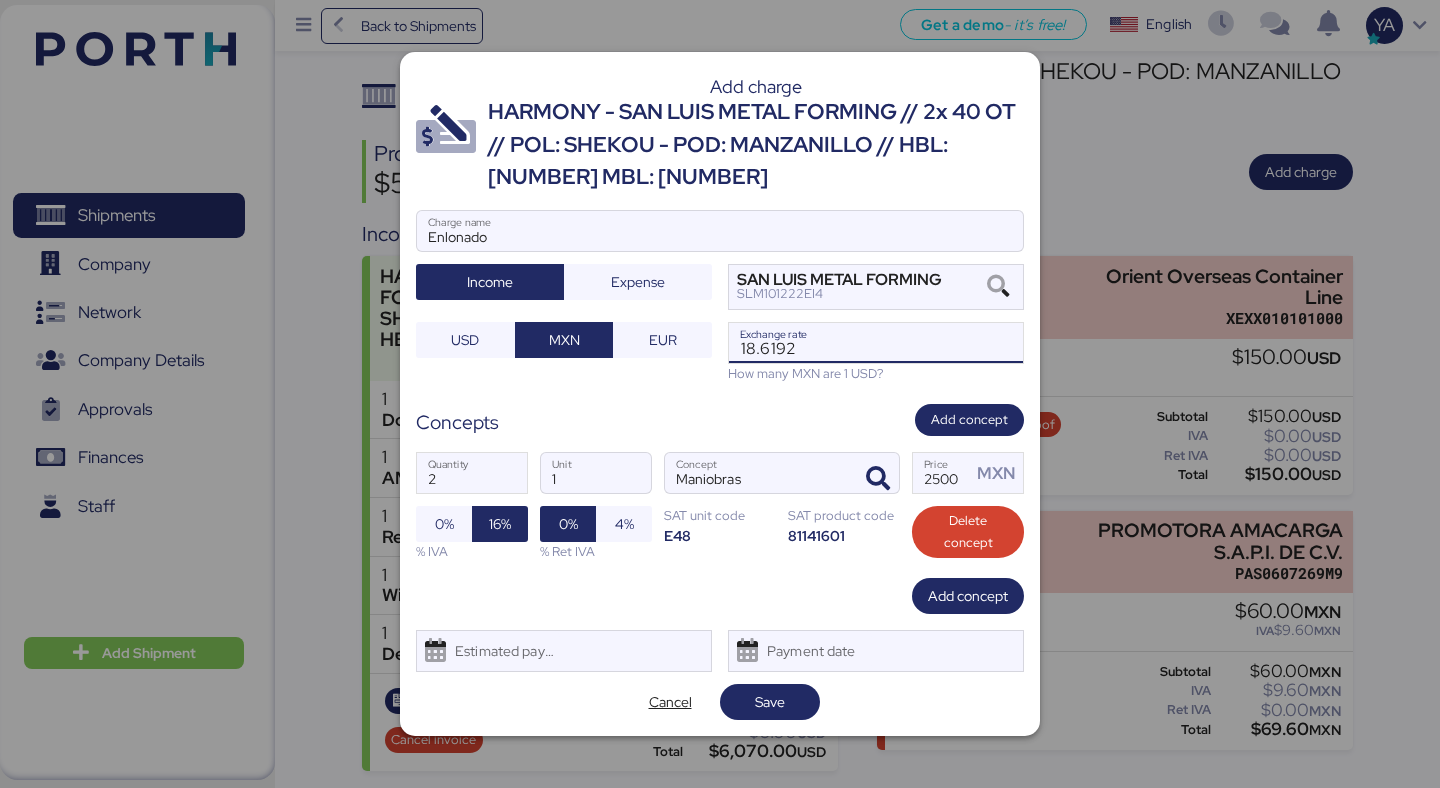 type on "18.6192" 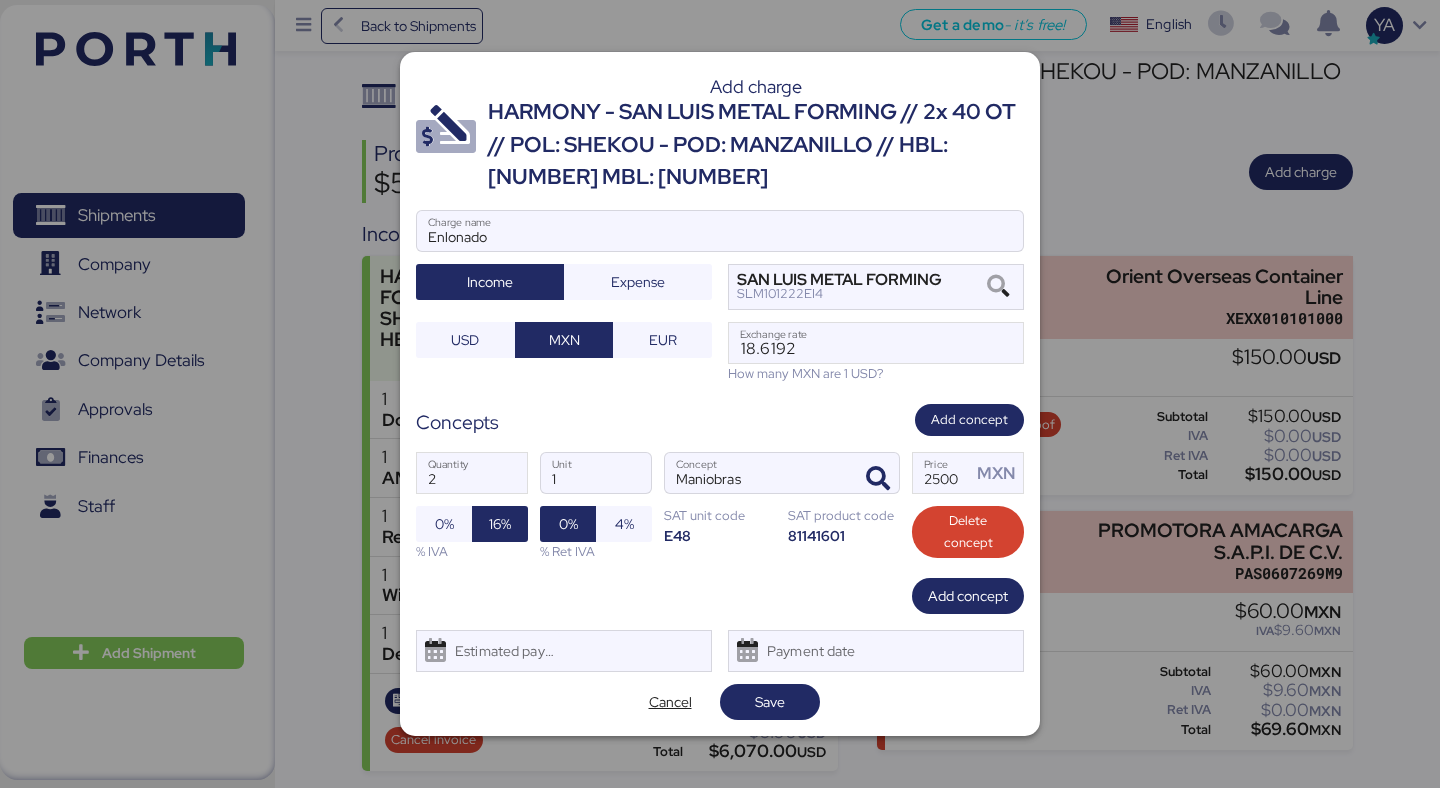 click on "Add charge HARMONY - SAN LUIS METAL FORMING // 2x 40 OT // POL: SHEKOU - POD: MANZANILLO // HBL: [NUMBER] MBL: [NUMBER] Enlonado Charge name Income Expense SAN LUIS METAL FORMING [TAXID]   USD MXN EUR 18.6192 Exchange rate
How many
MXN
are 1 USD?
Concepts Add concept 2 Quantity 1 Unit Maniobras Concept   2500 Price MXN 0% 16% % IVA 0% 4% % Ret IVA SAT unit code E48 SAT product code 81141601 Delete concept Add concept   Estimated payment date   Payment date Cancel Save" at bounding box center (720, 393) 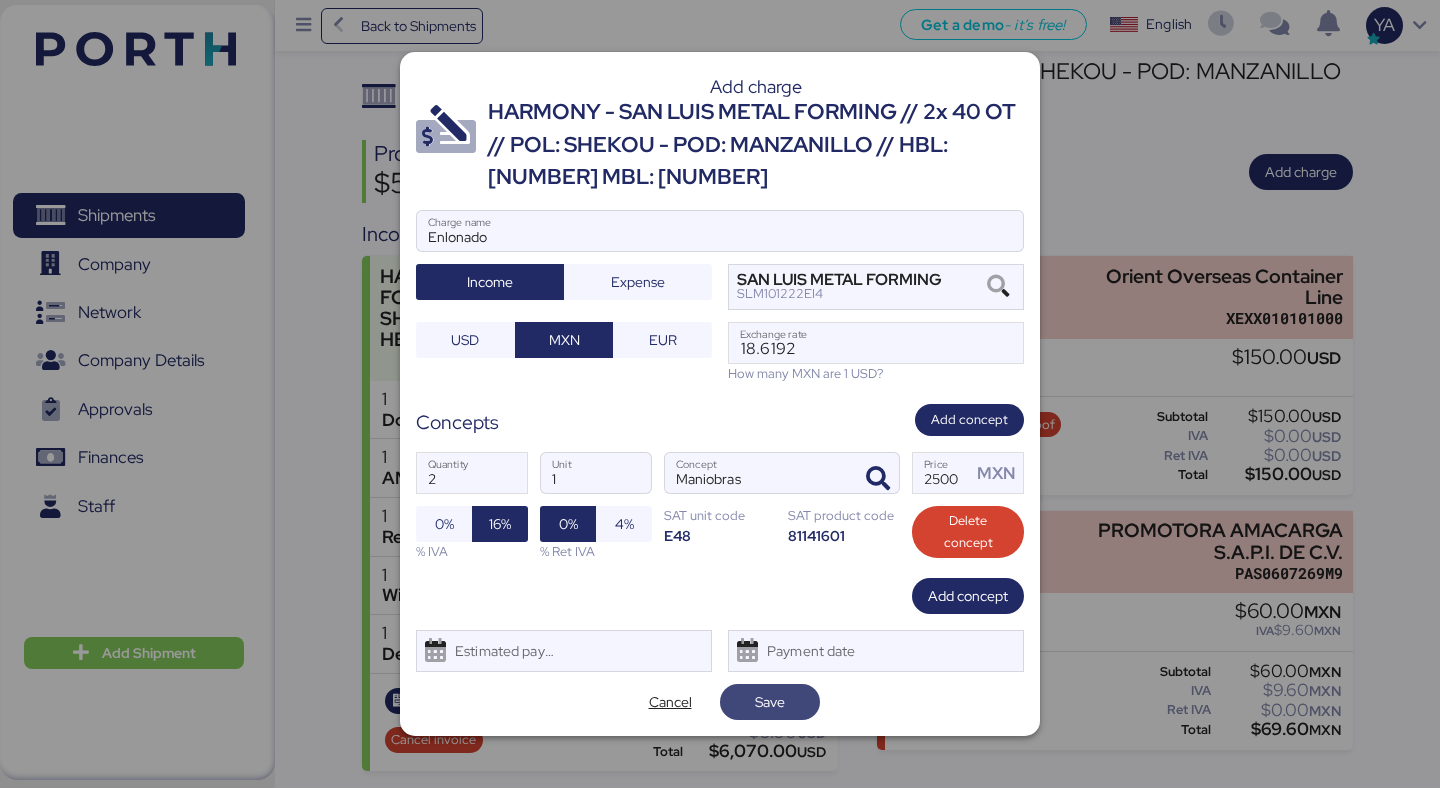 click on "Save" at bounding box center (770, 702) 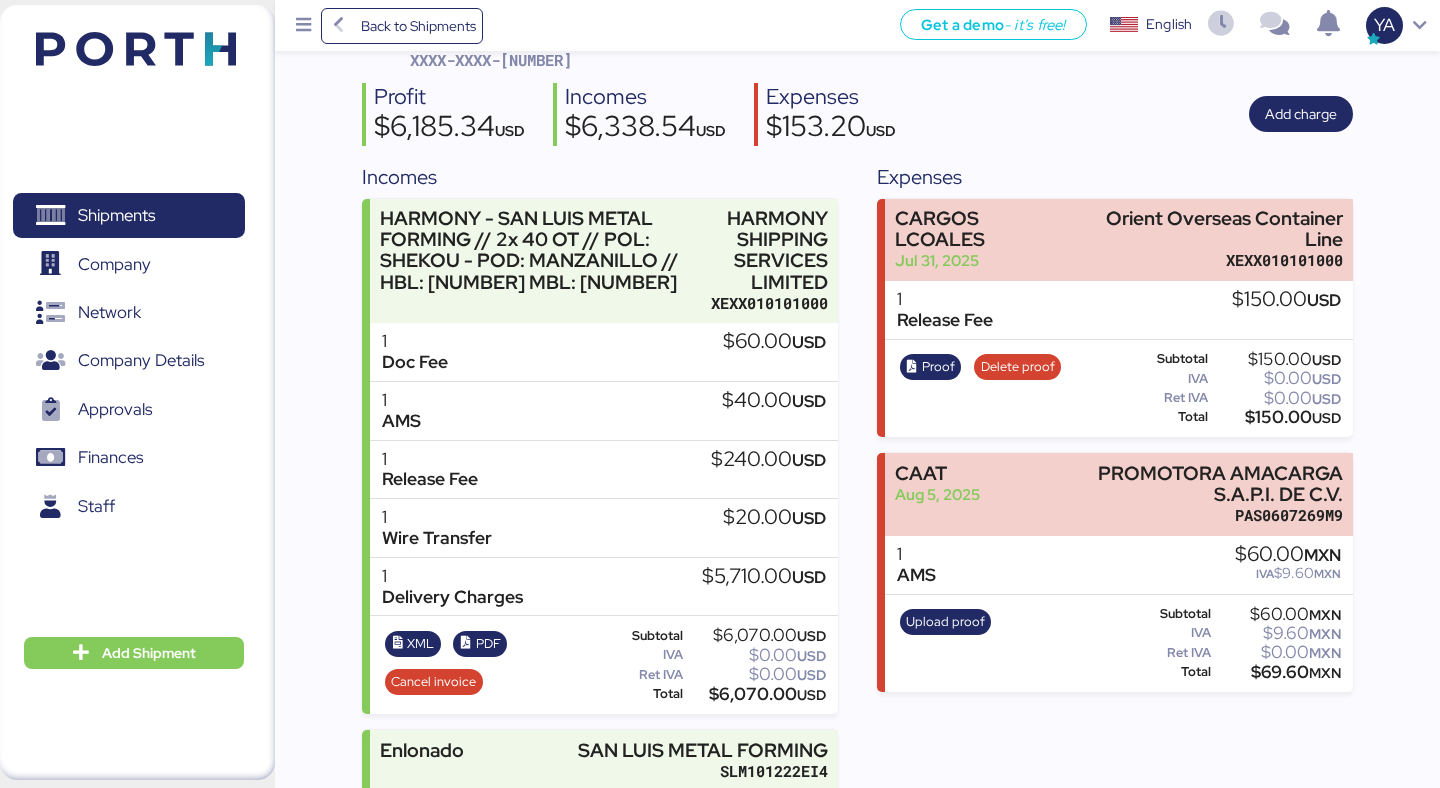 scroll, scrollTop: 0, scrollLeft: 0, axis: both 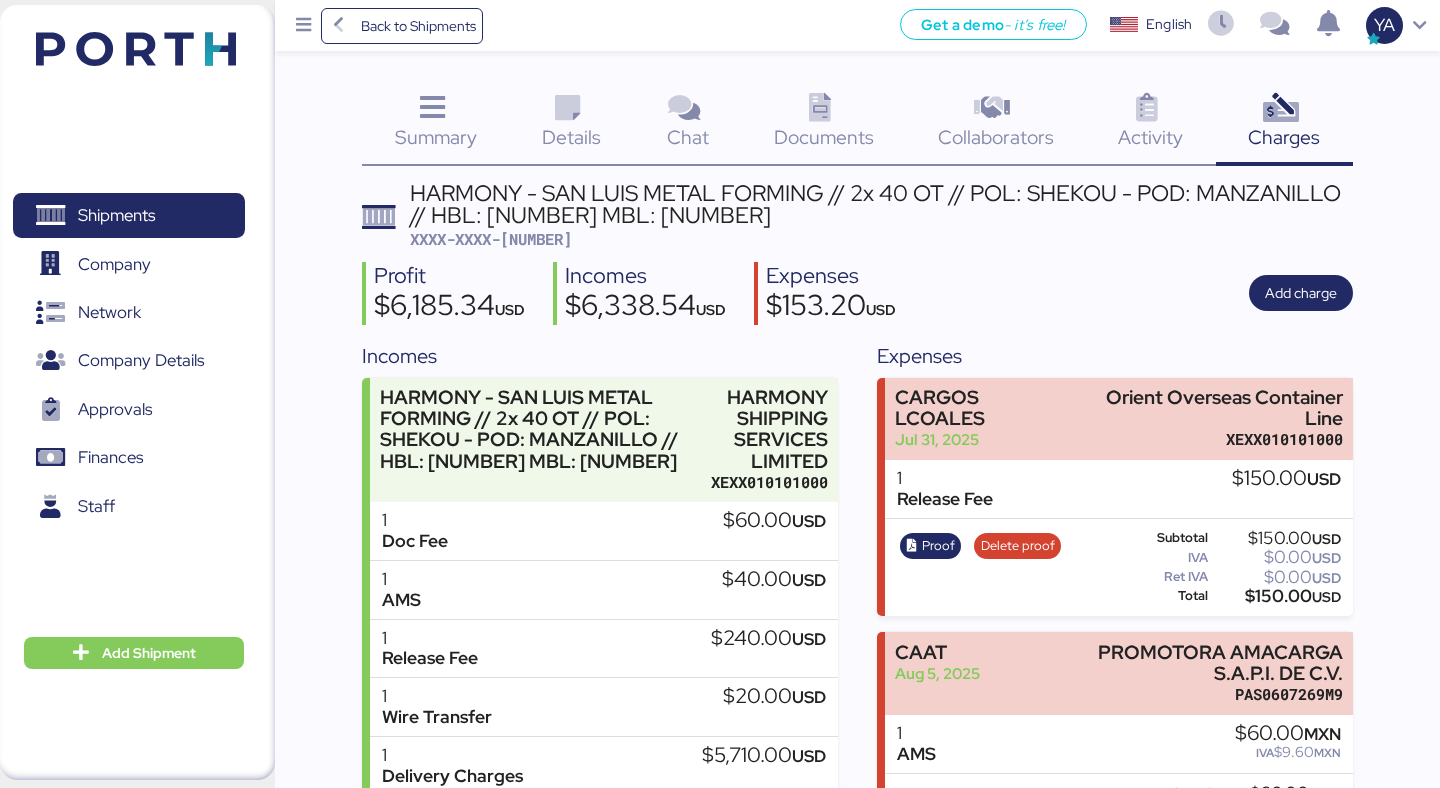 click on "XXXX-XXXX-[NUMBER]" at bounding box center [491, 239] 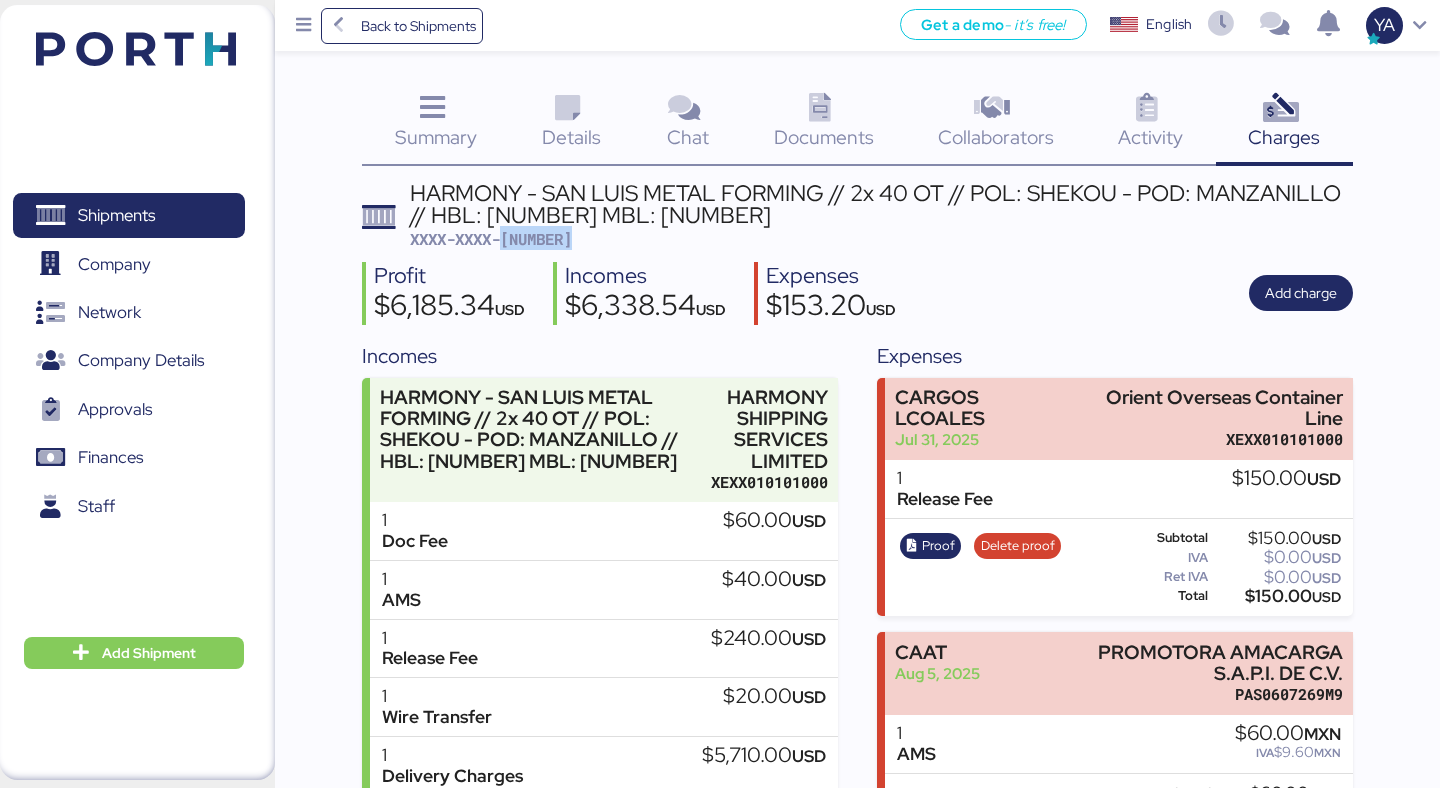 click on "XXXX-XXXX-[NUMBER]" at bounding box center [491, 239] 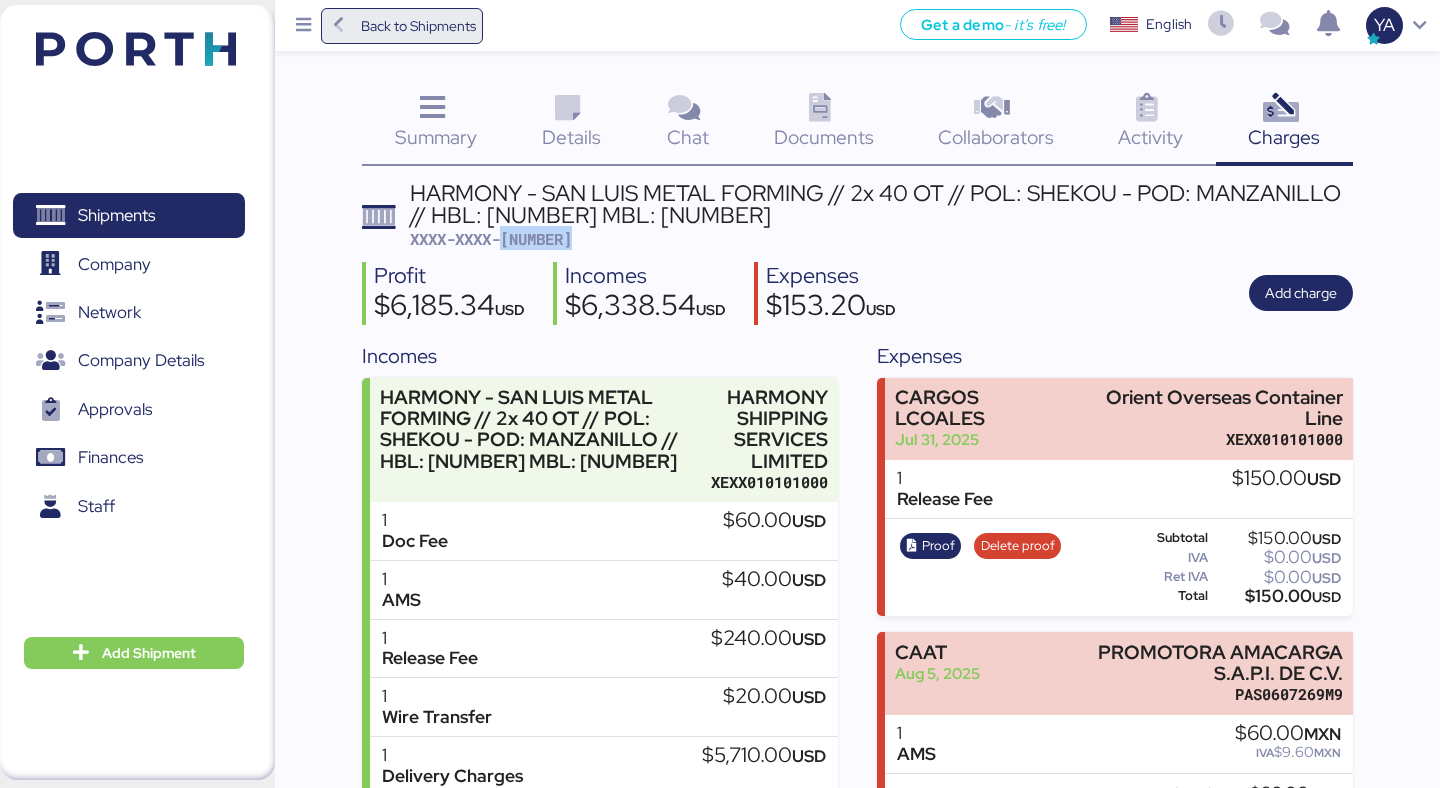 click on "Back to Shipments" at bounding box center [402, 26] 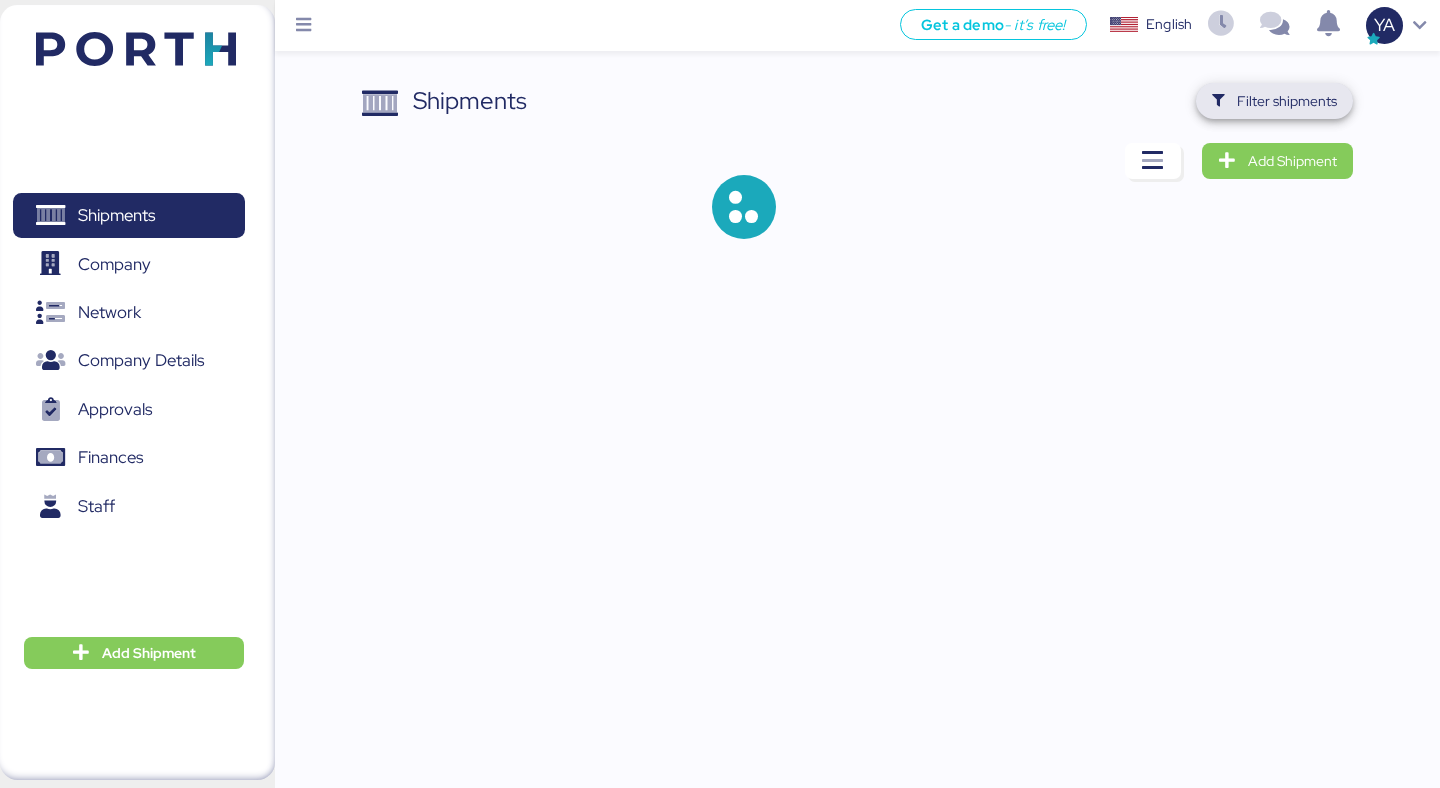 click on "Filter shipments" at bounding box center (1274, 101) 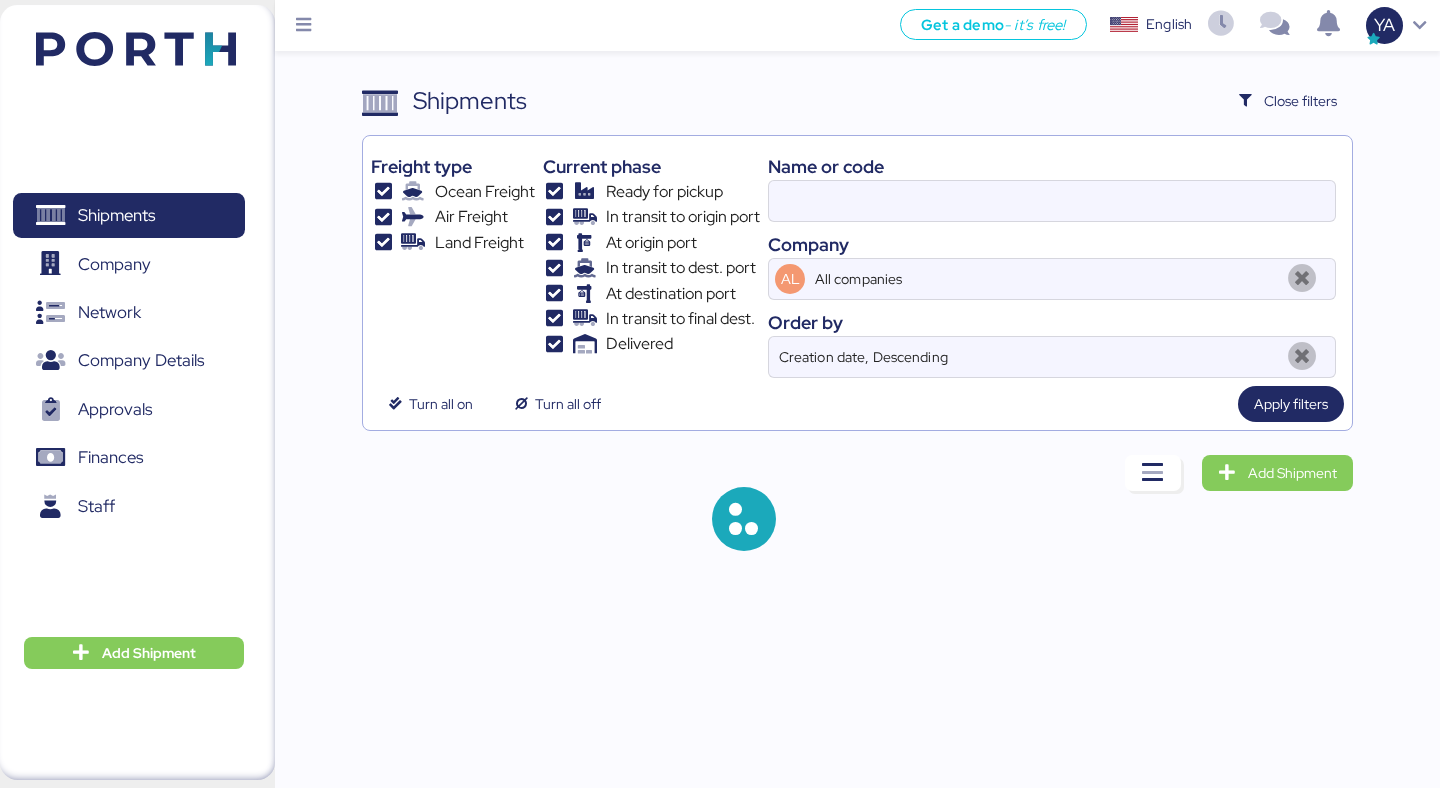 click on "Company" at bounding box center (1052, 244) 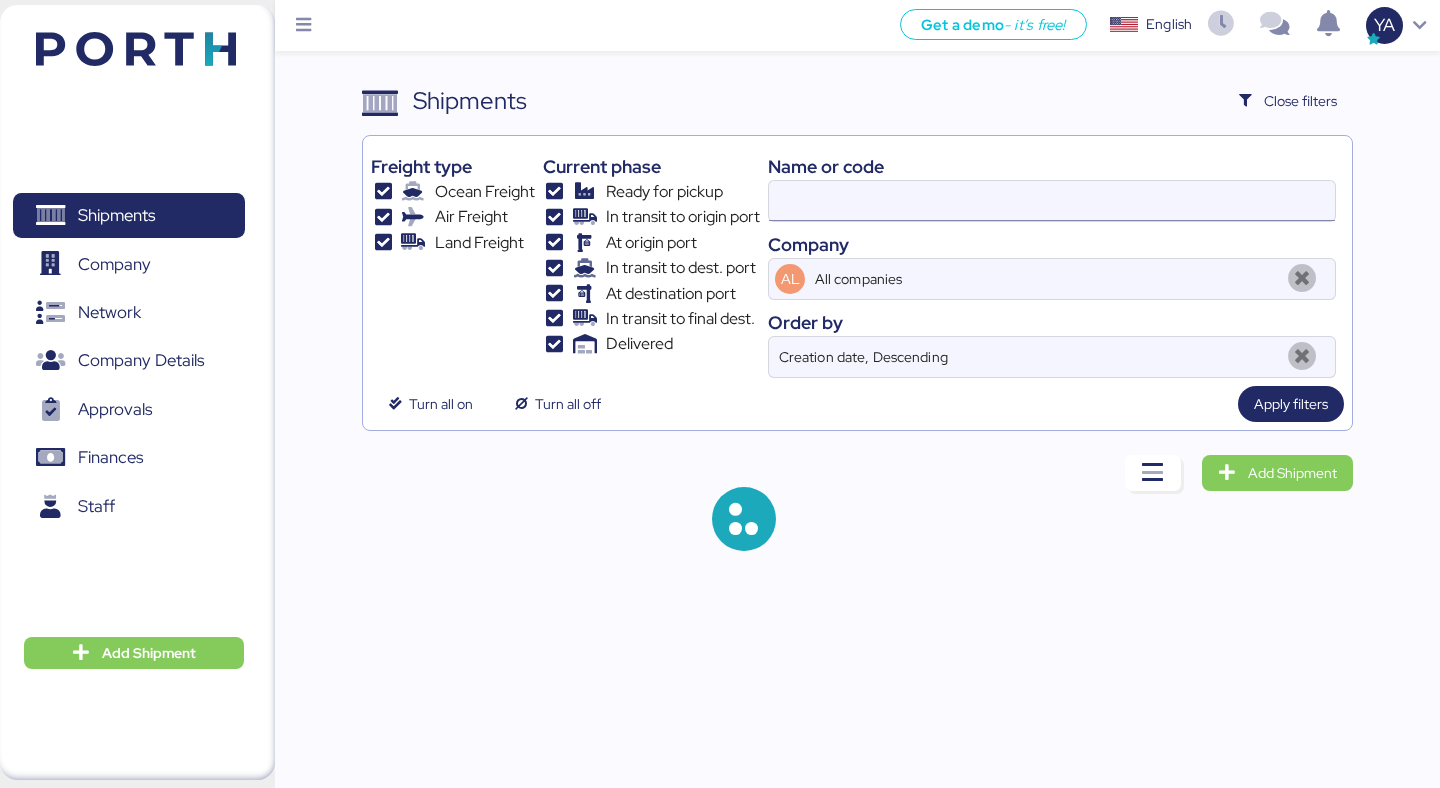 click at bounding box center [1052, 201] 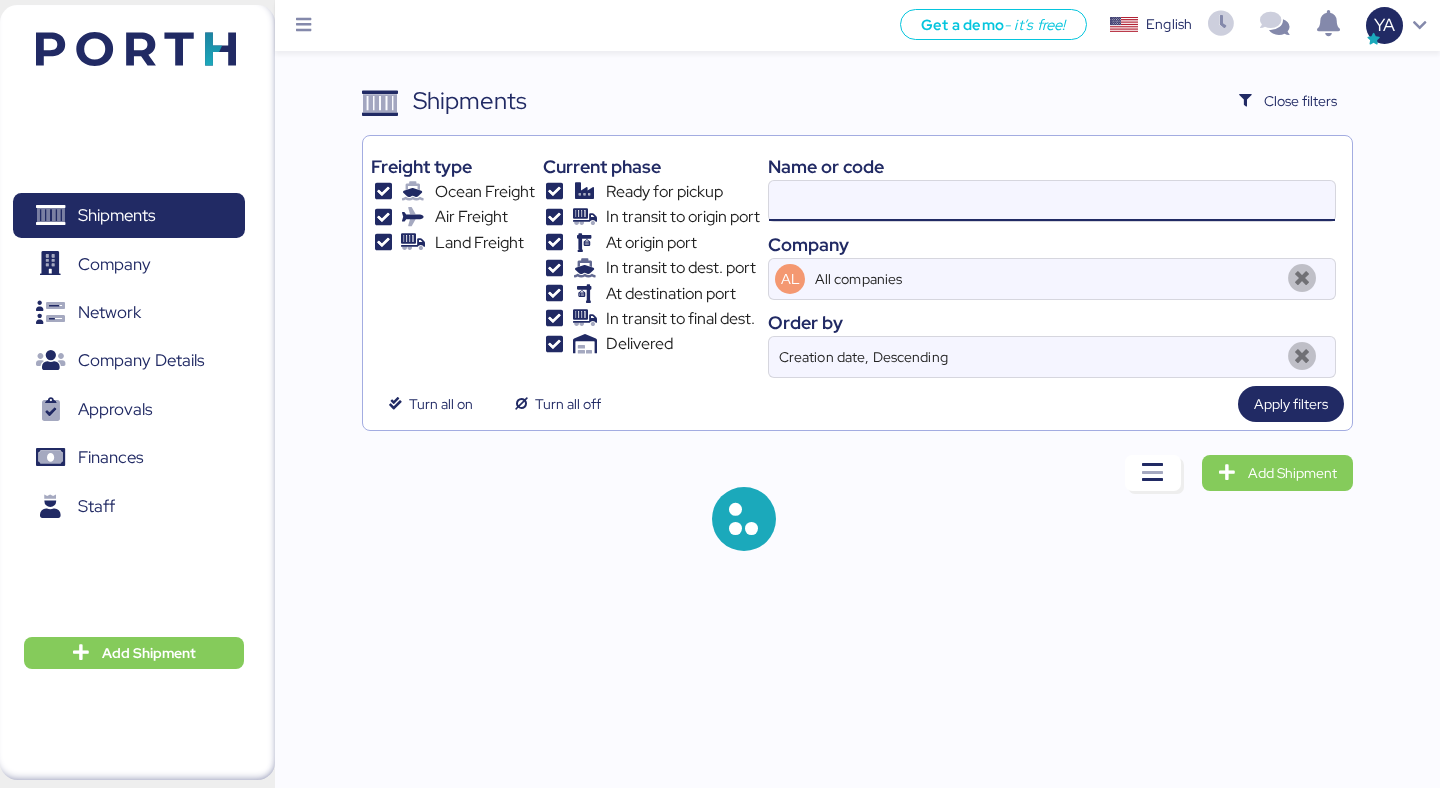 click at bounding box center (1052, 201) 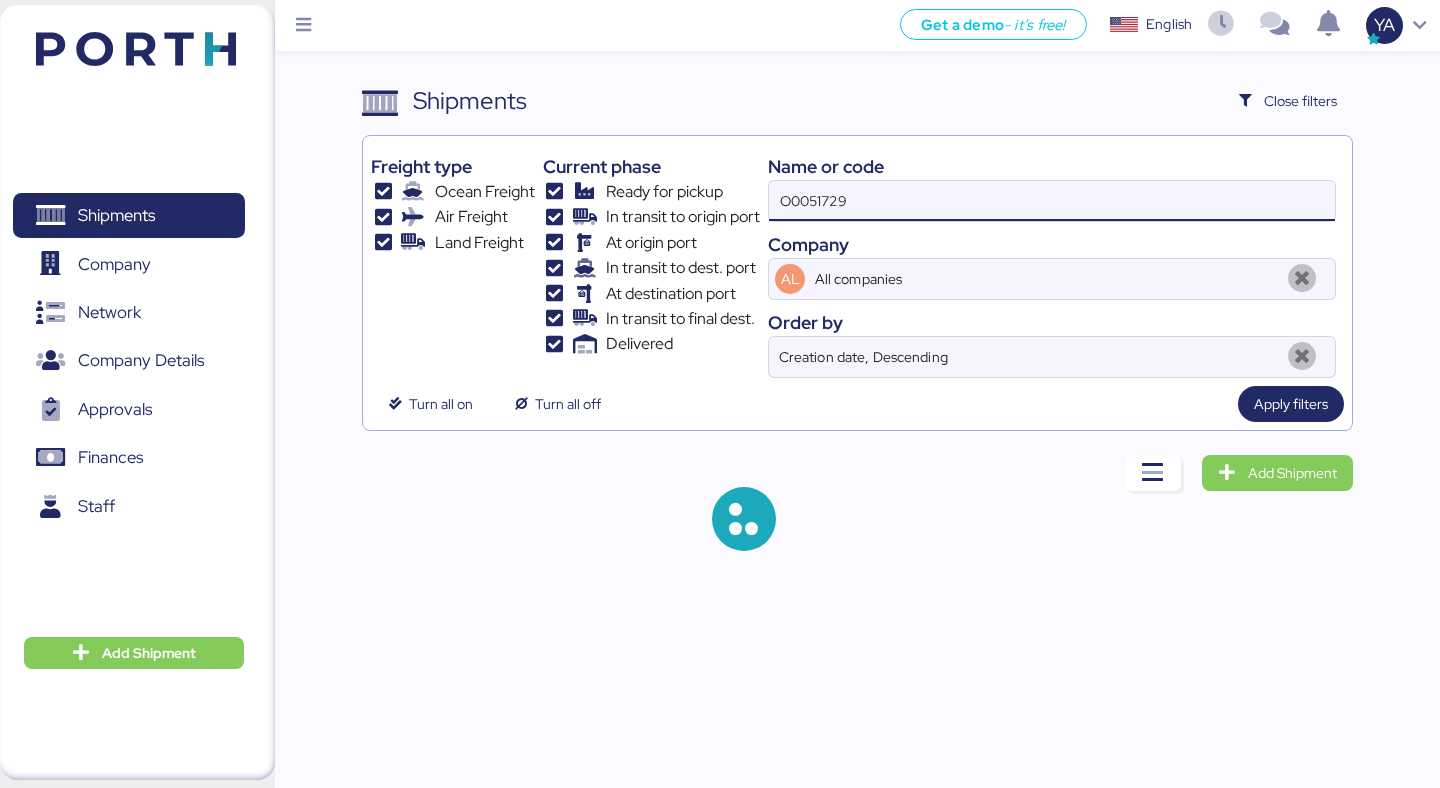 paste on "O0051729" 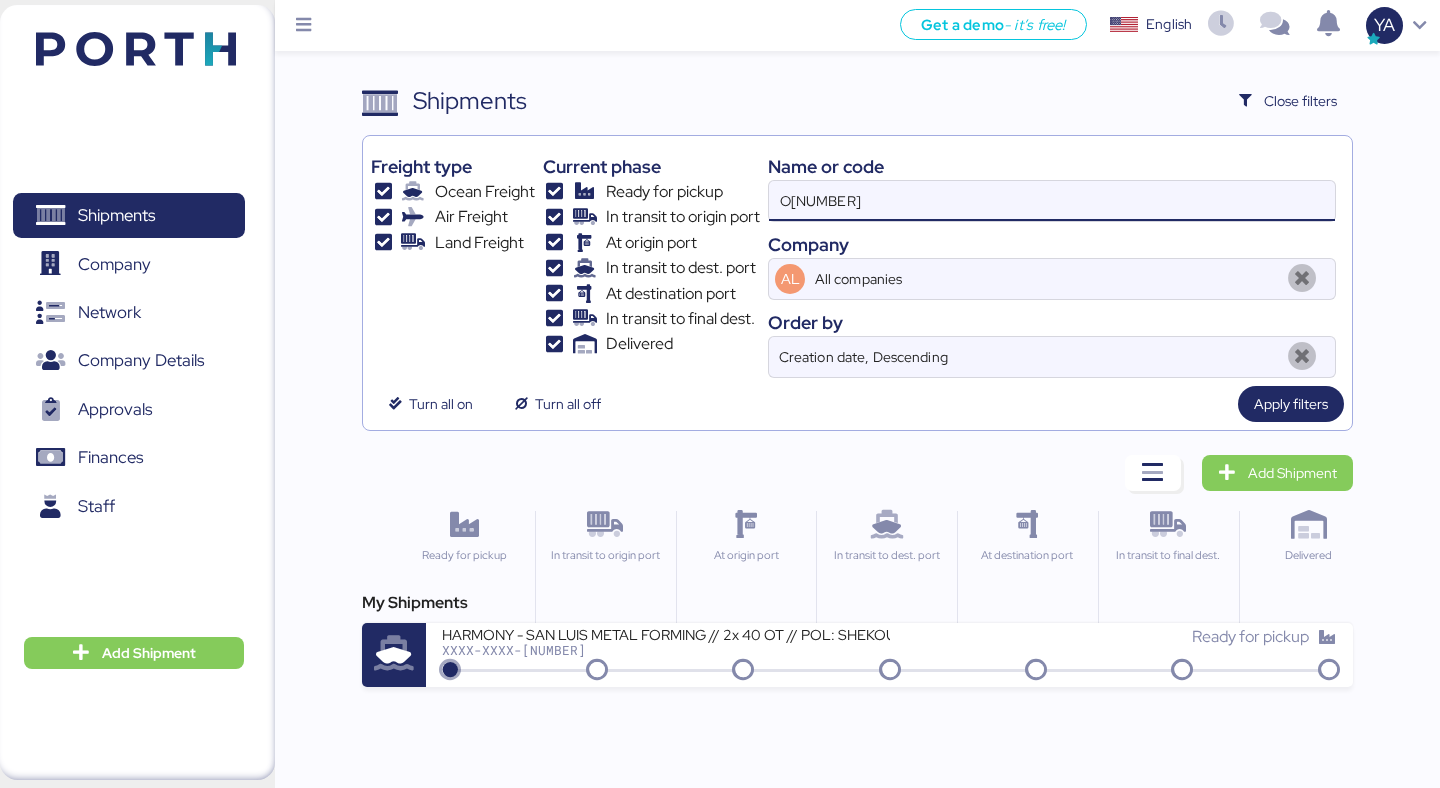 click on "O[NUMBER]" at bounding box center [1052, 201] 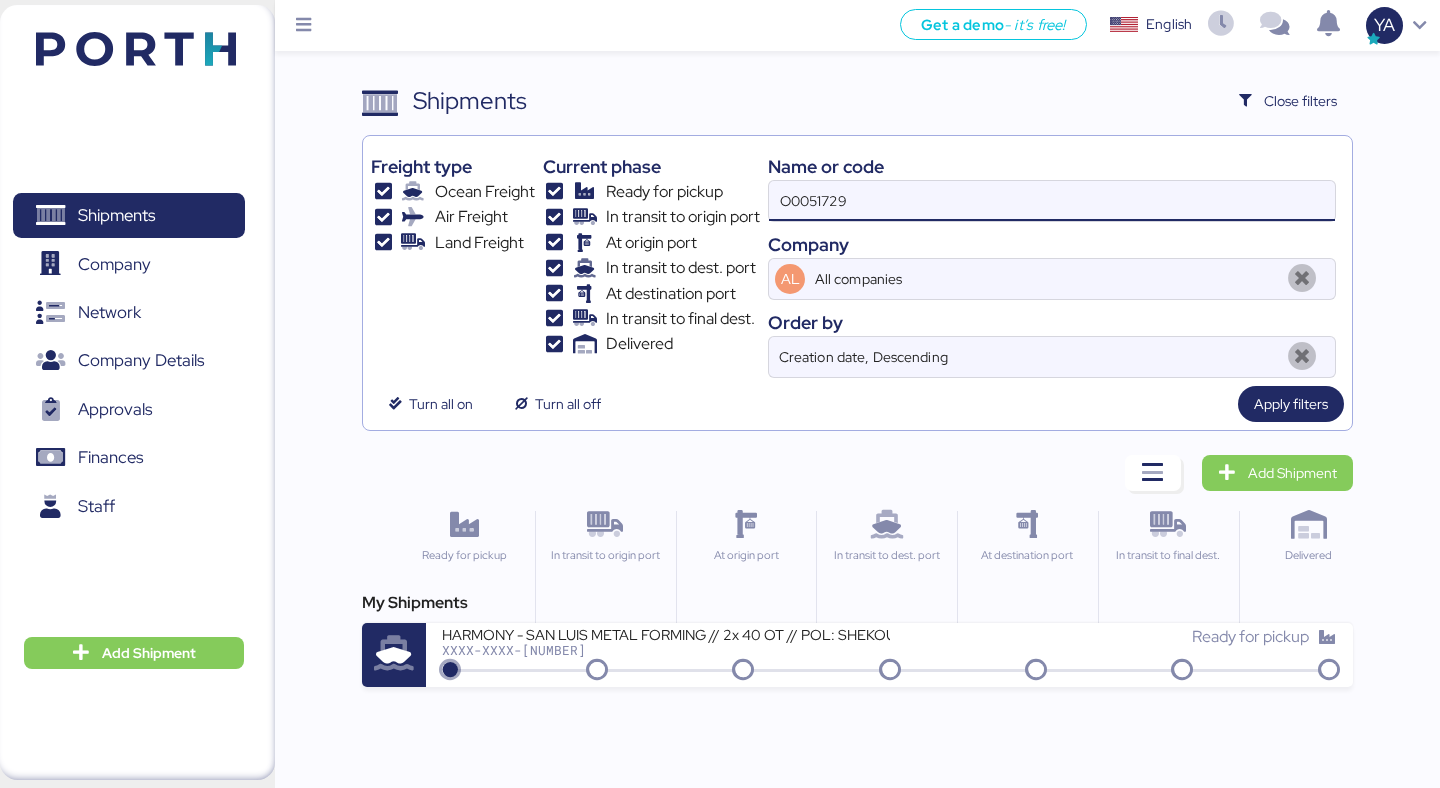 type on "O0051729" 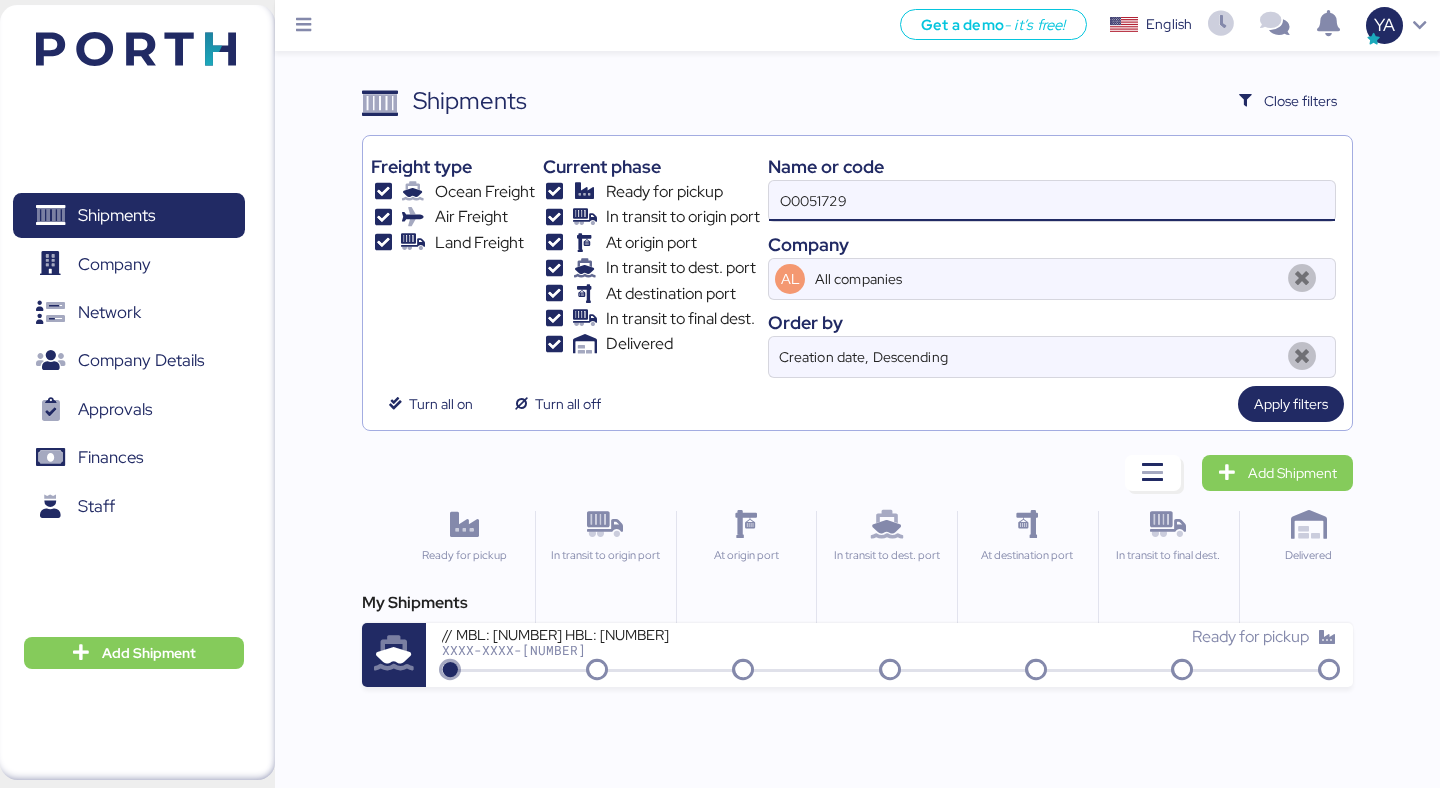 click on "My Shipments EU AROUND - BOSCH REXROTH // SHANGHAI - MANZANILLO // MBL: [NUMBER] HBL: [NUMBER]  [TAXID] Ready for pickup" at bounding box center (857, 639) 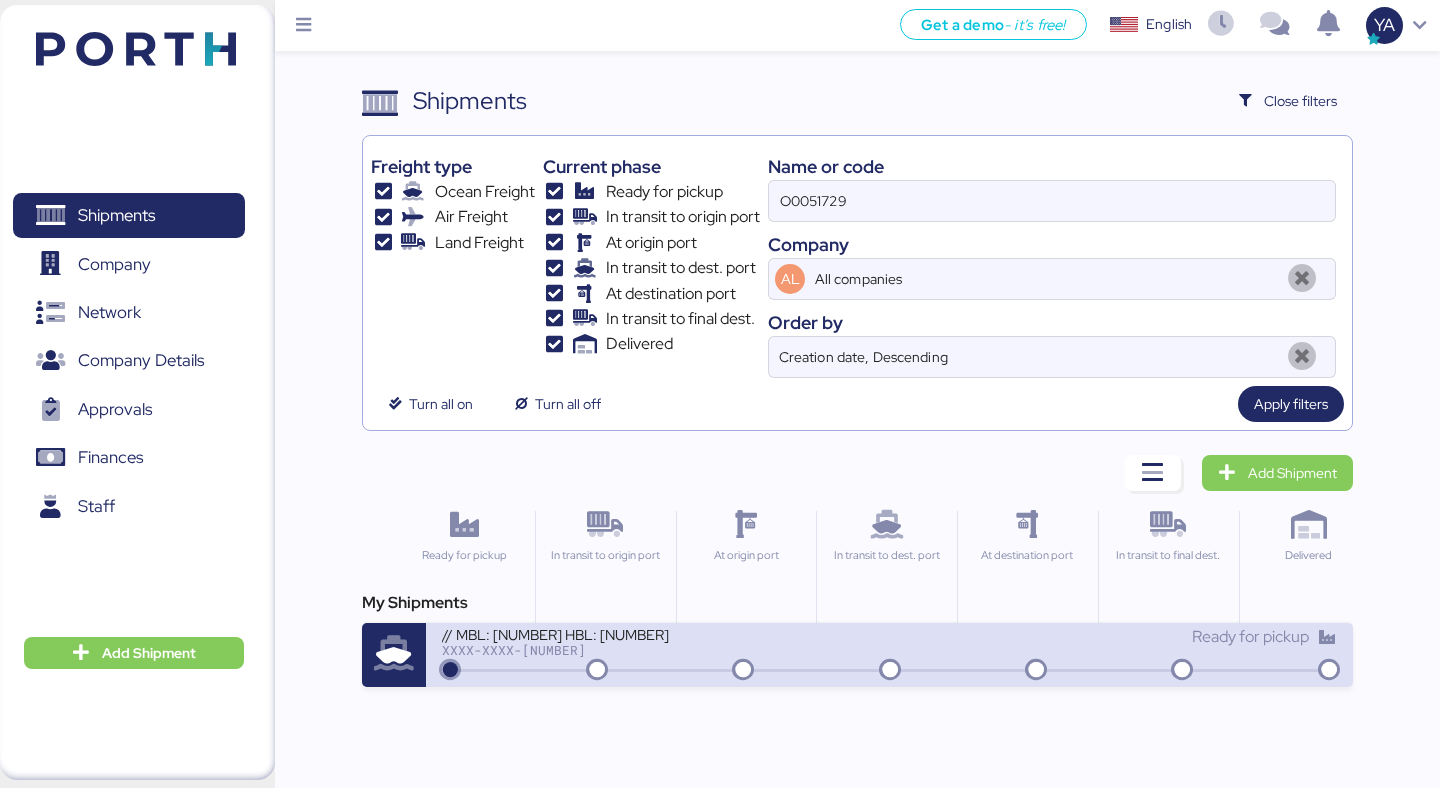 click at bounding box center [743, 671] 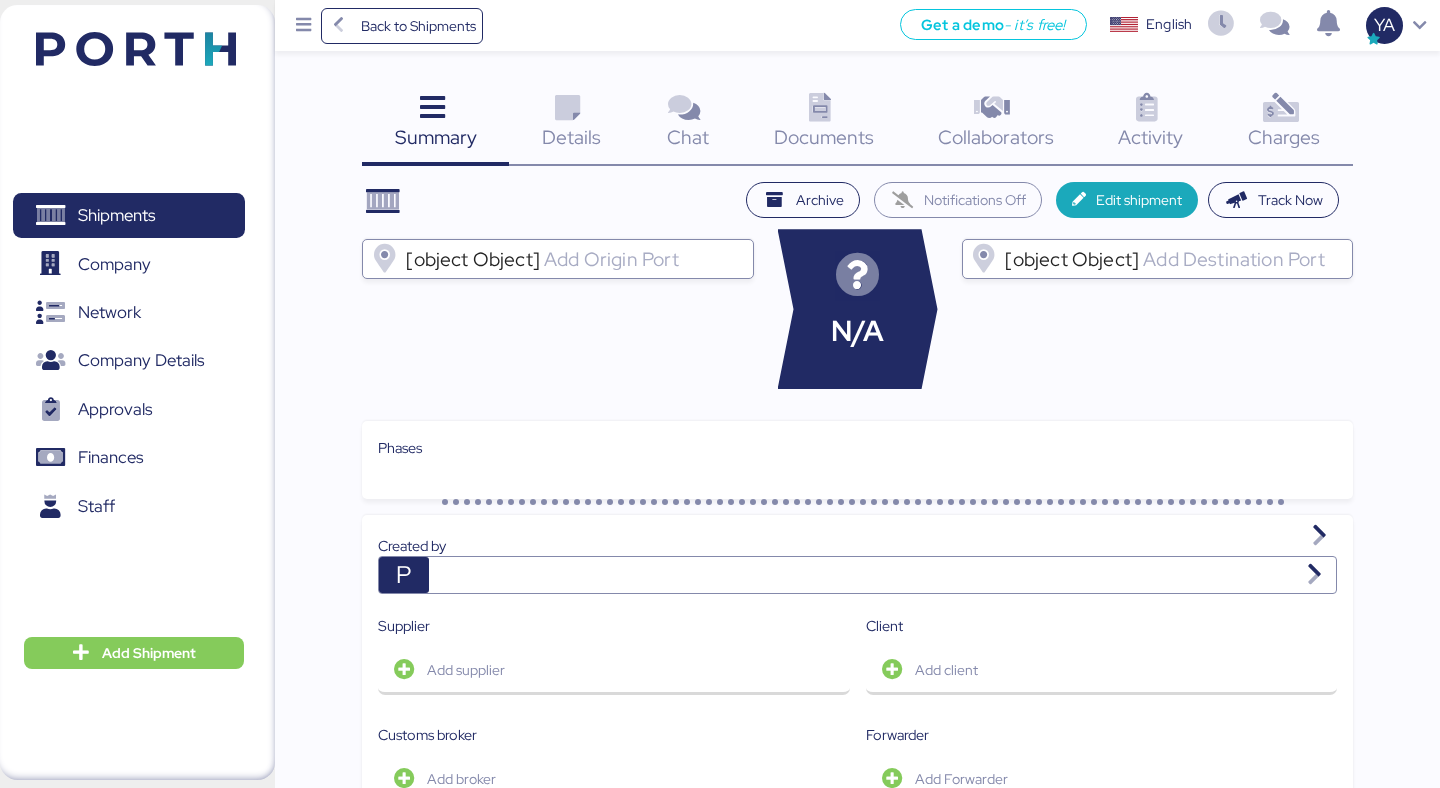 click on "Charges 0" at bounding box center [1284, 124] 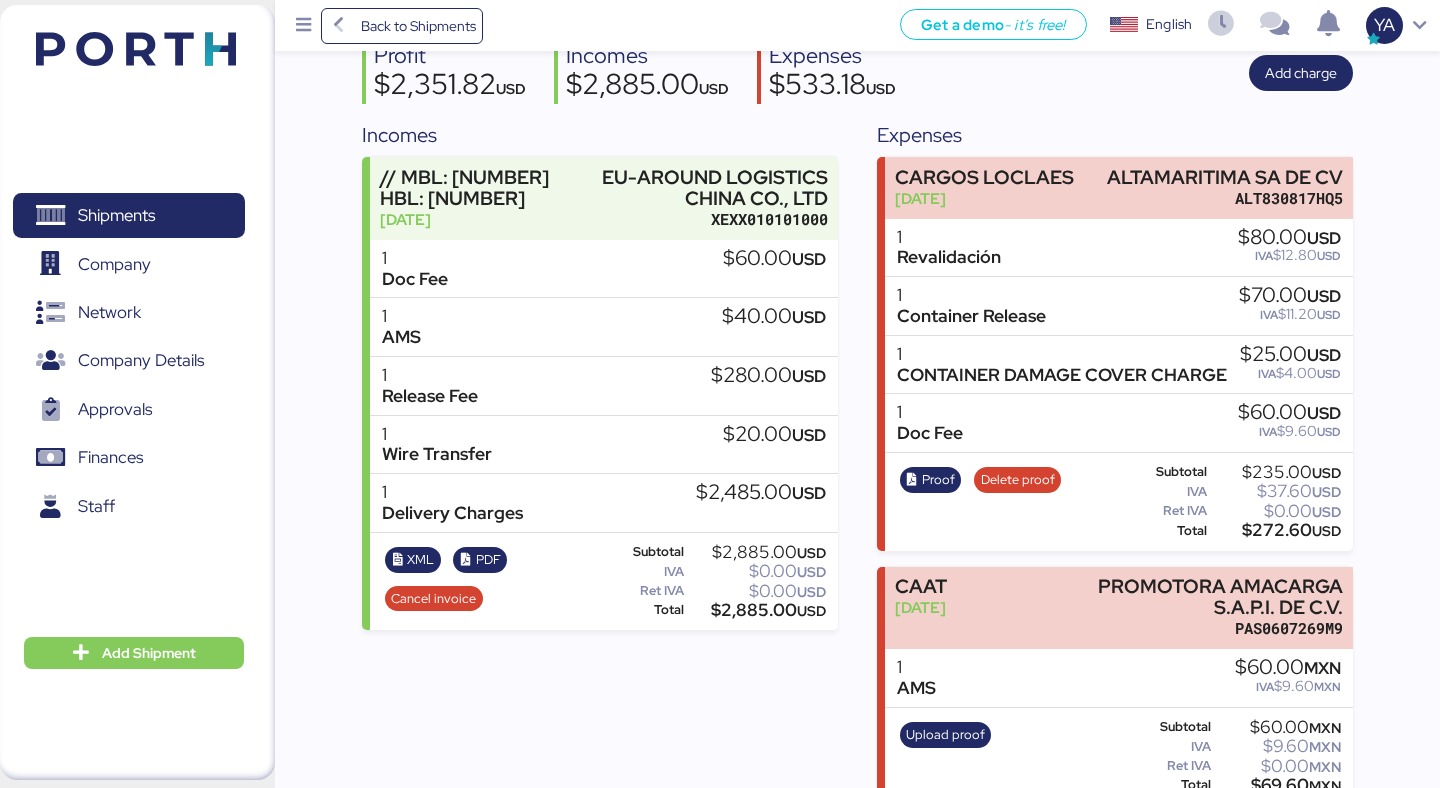 scroll, scrollTop: 197, scrollLeft: 0, axis: vertical 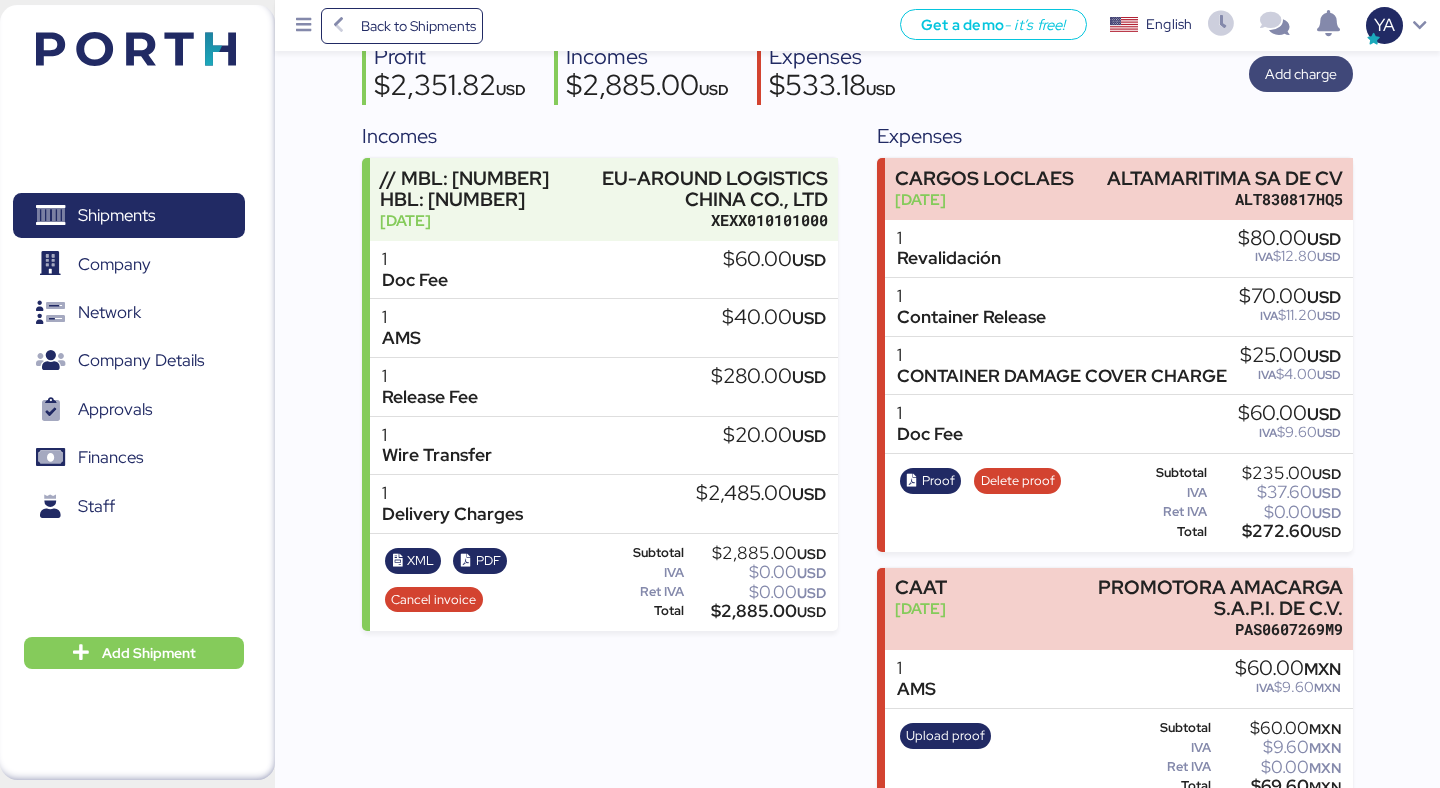 click on "Add charge" at bounding box center (1301, 74) 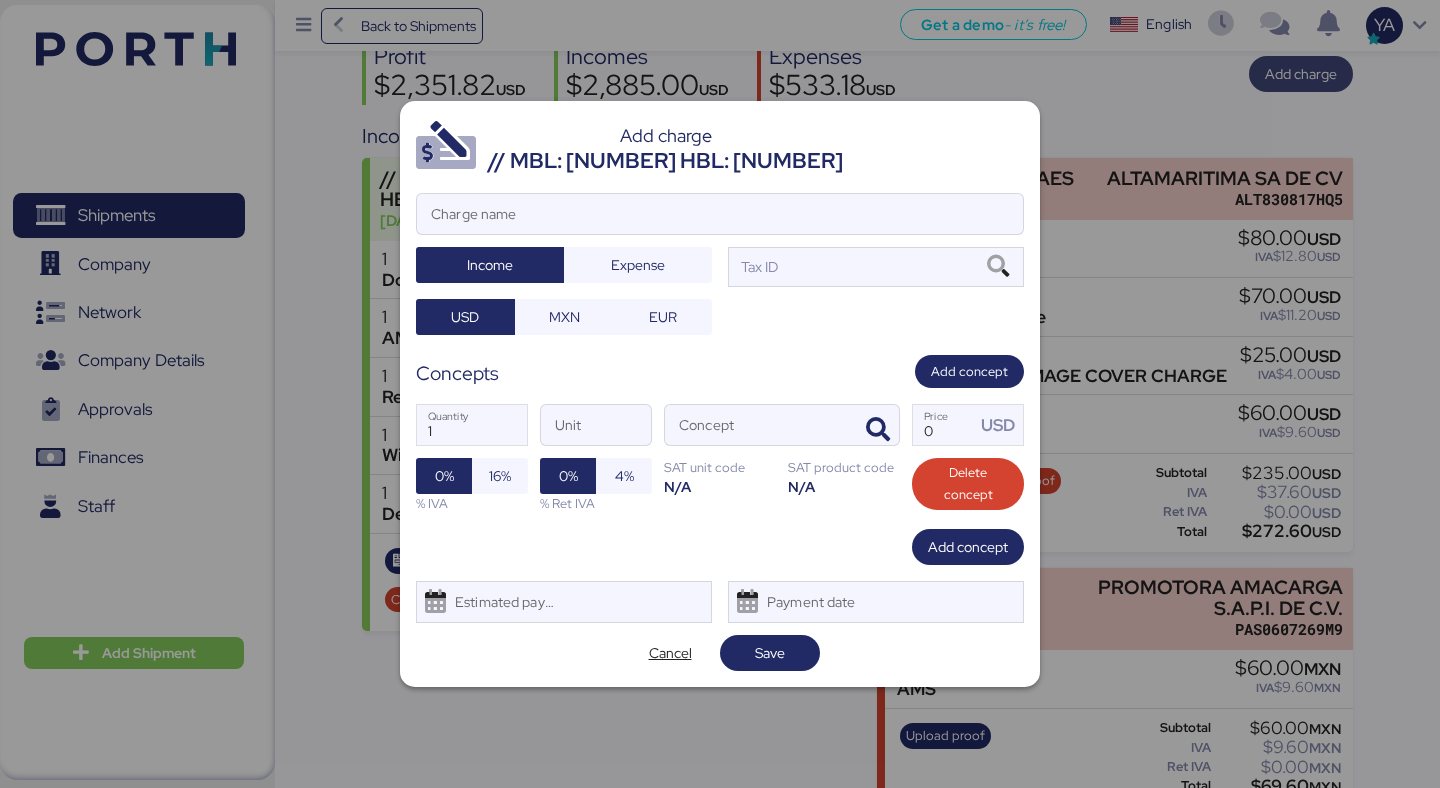 scroll, scrollTop: 0, scrollLeft: 0, axis: both 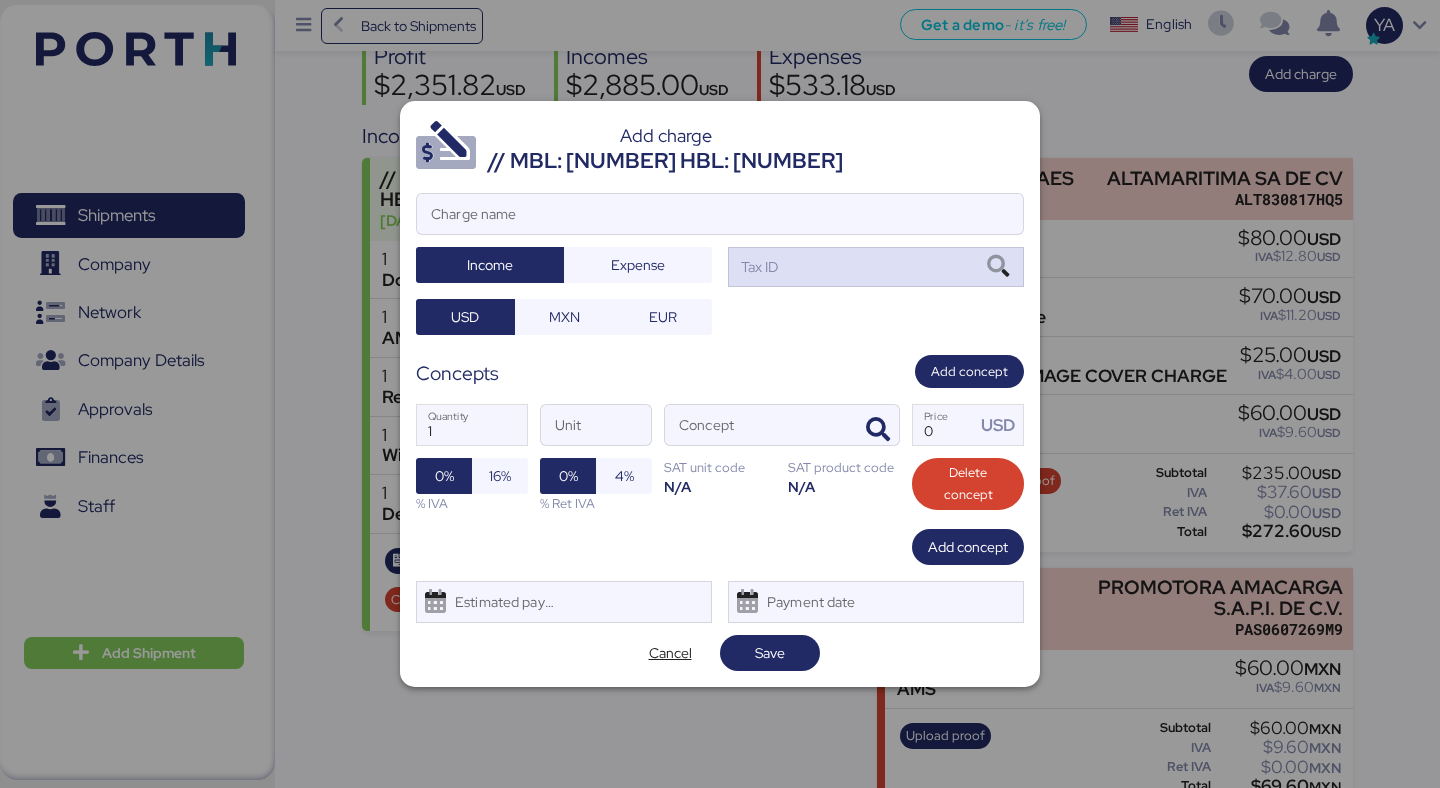 click on "Tax ID" at bounding box center [876, 267] 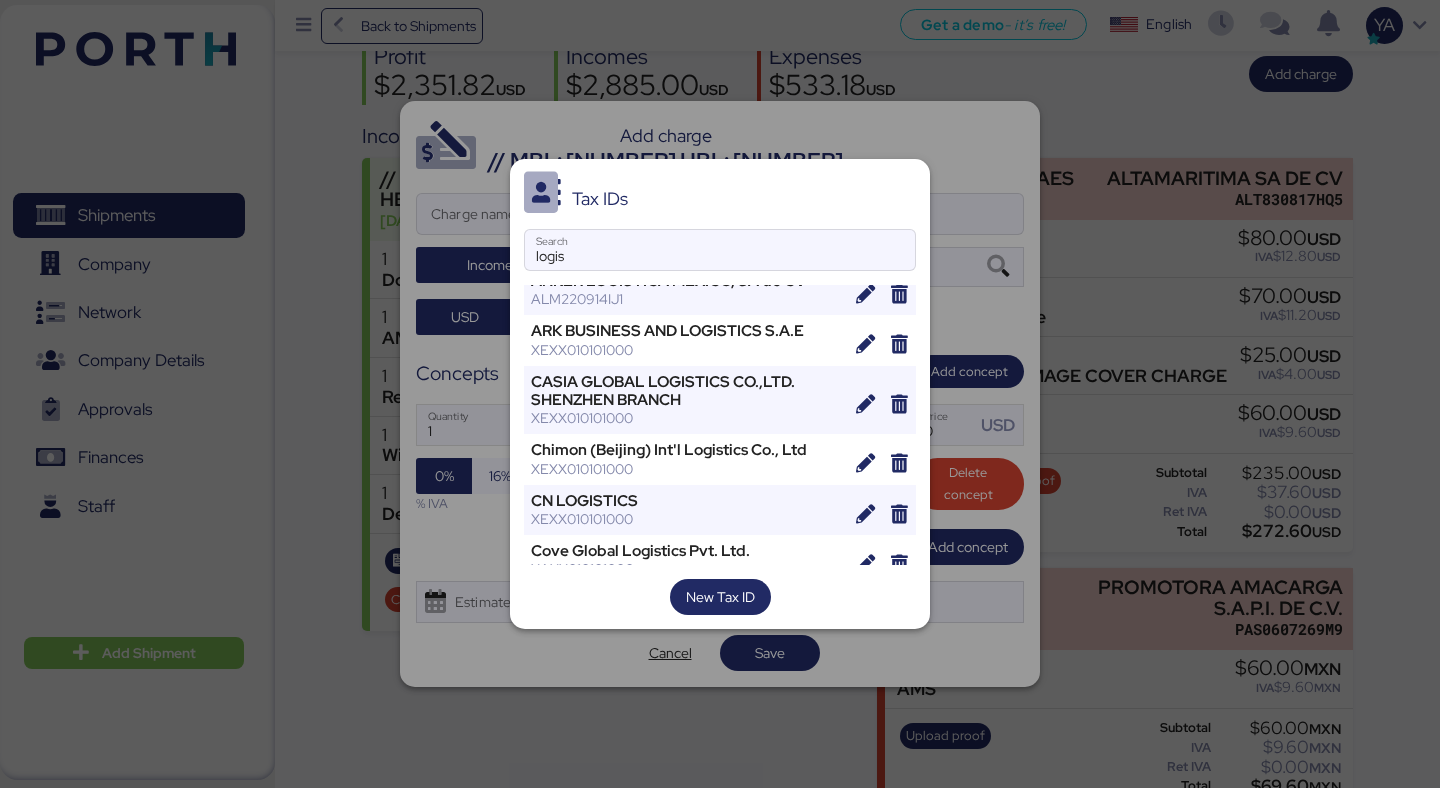 scroll, scrollTop: 265, scrollLeft: 0, axis: vertical 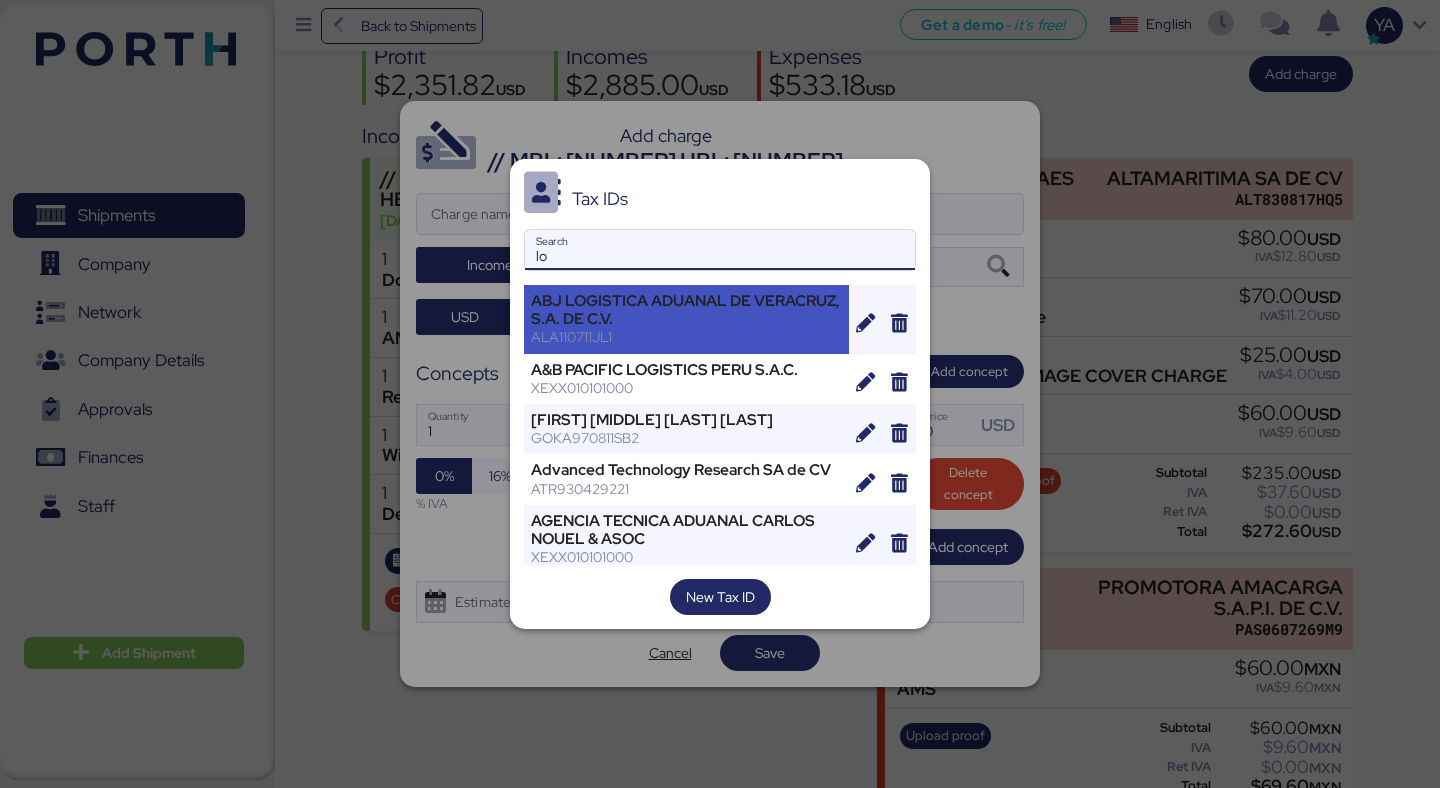 type on "l" 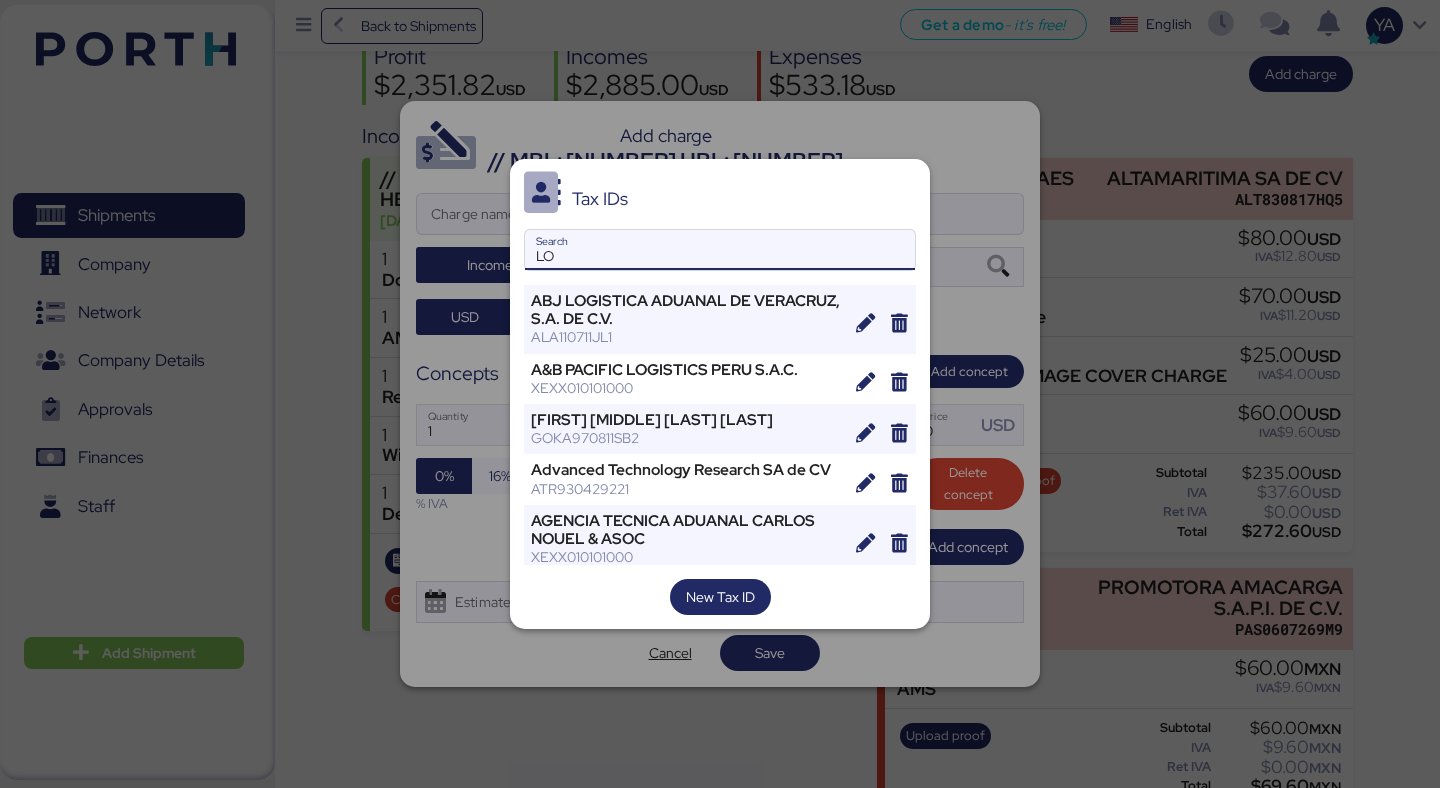 type on "L" 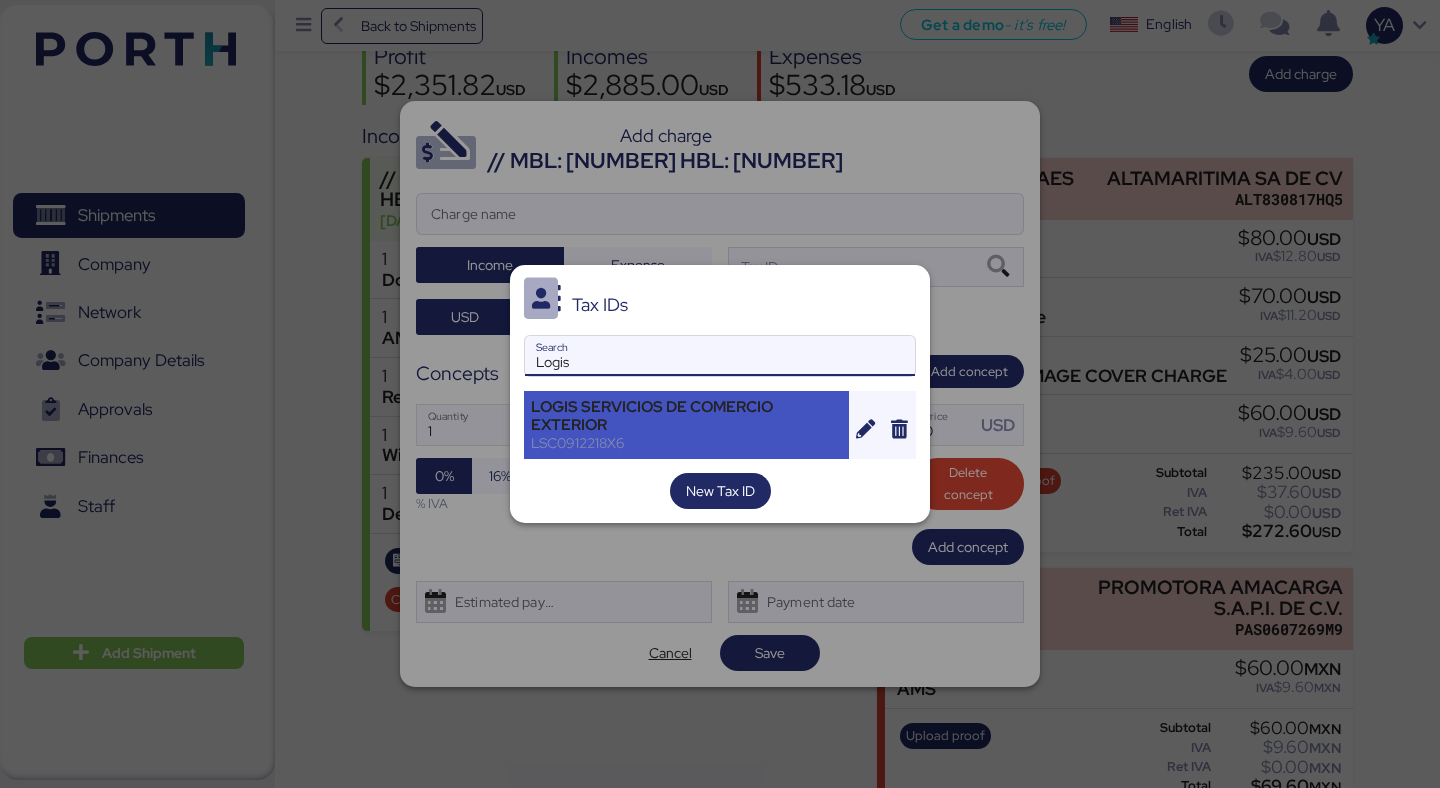 type on "Logis" 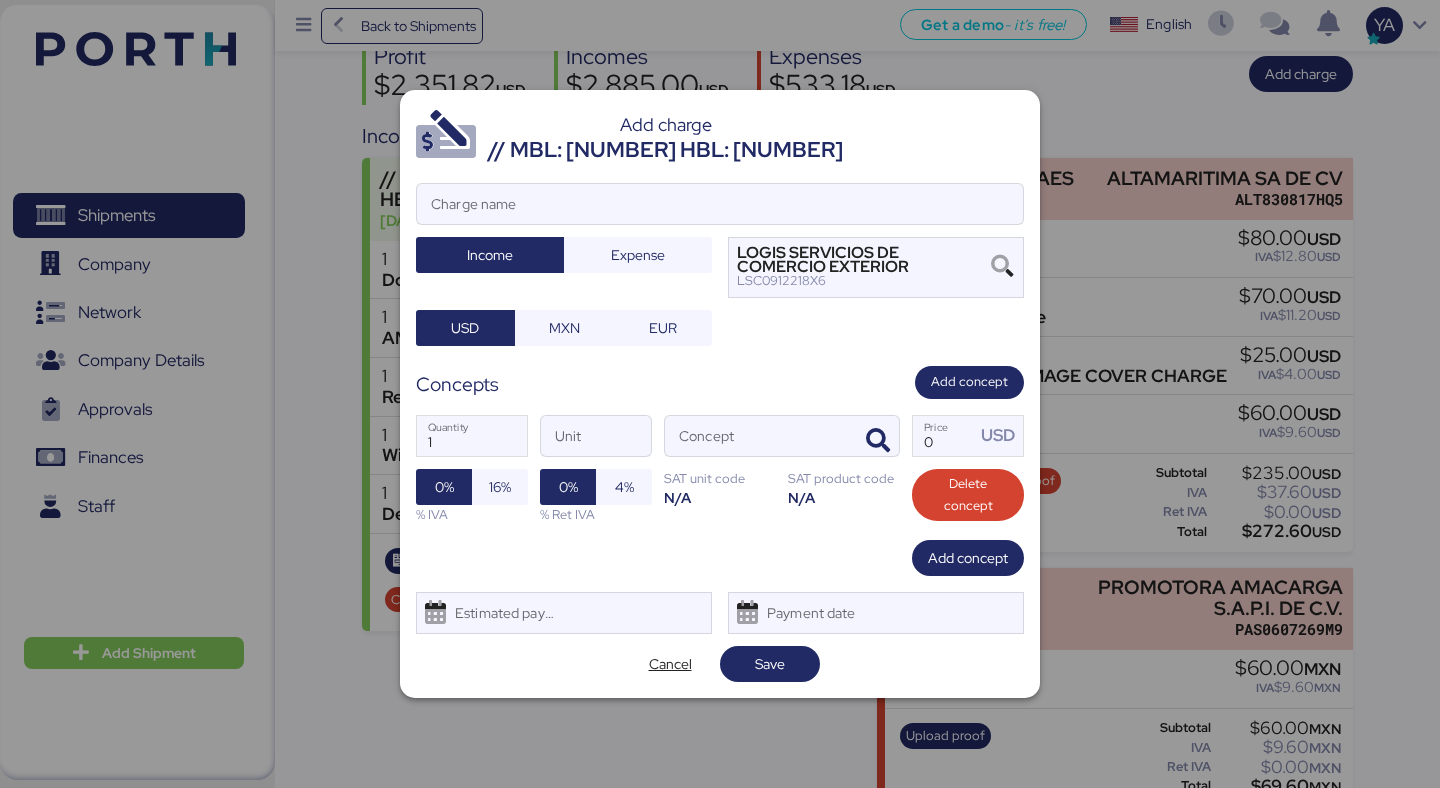 drag, startPoint x: 655, startPoint y: 184, endPoint x: 639, endPoint y: 155, distance: 33.12099 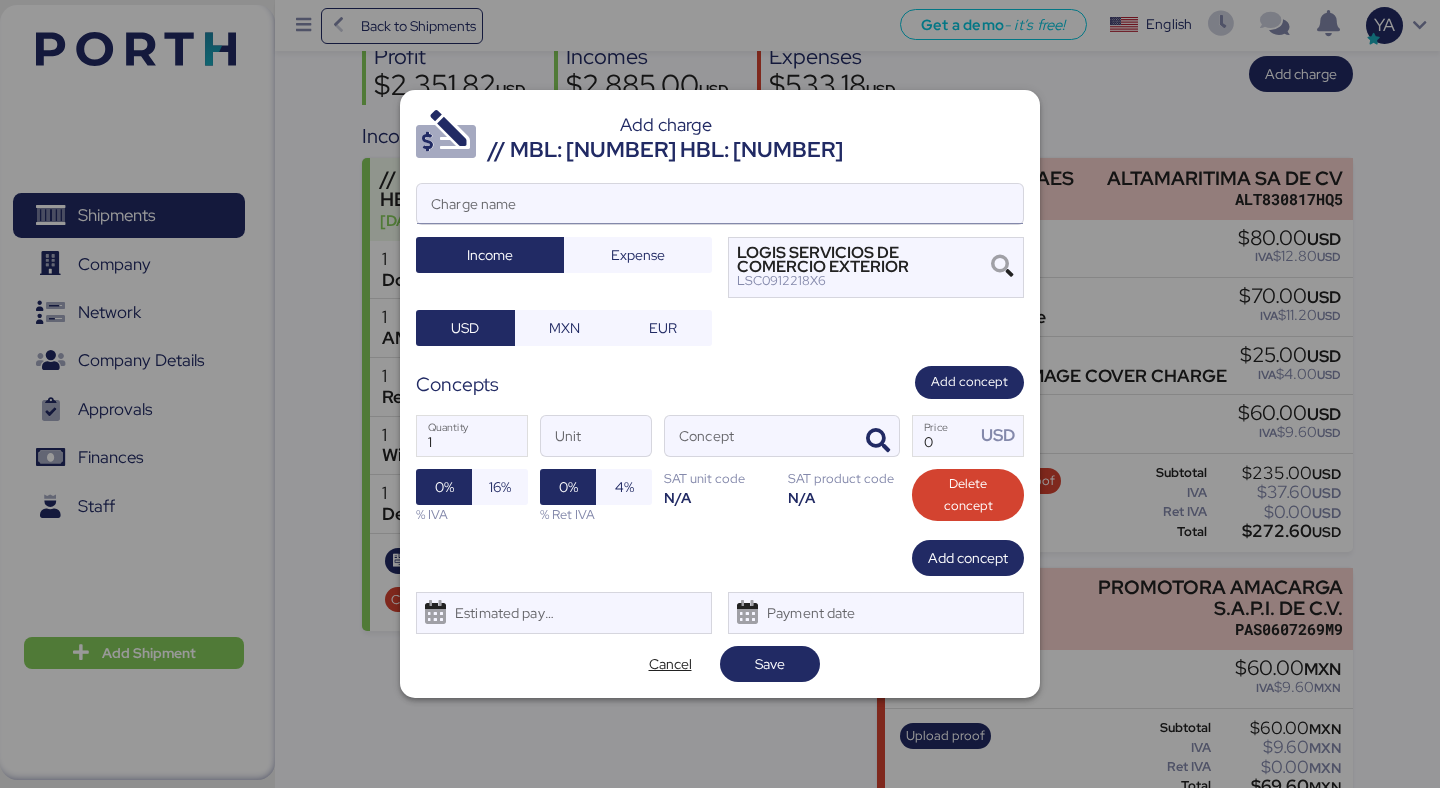 click on "Charge name" at bounding box center (720, 204) 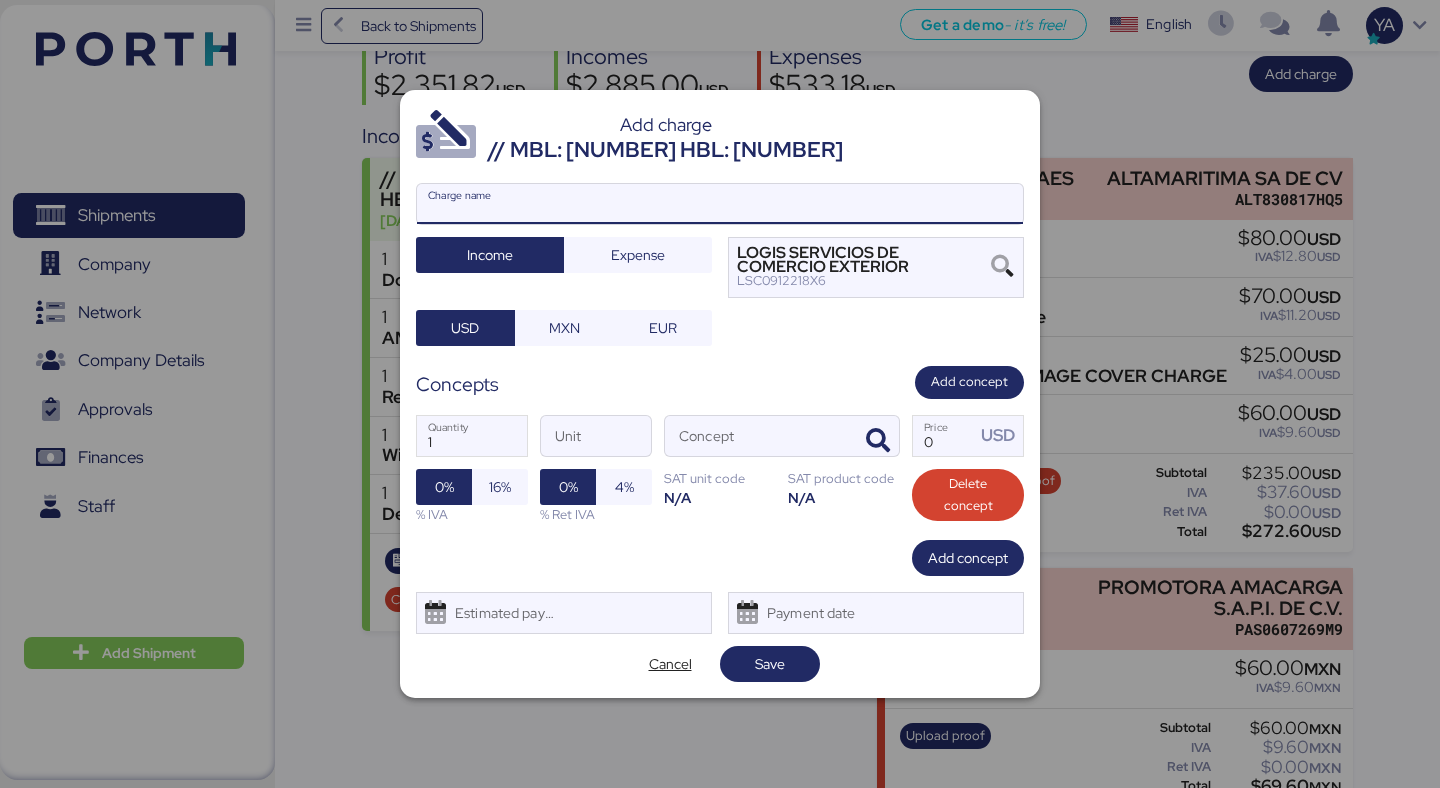paste on "// MBL: [NUMBER] HBL: [NUMBER]" 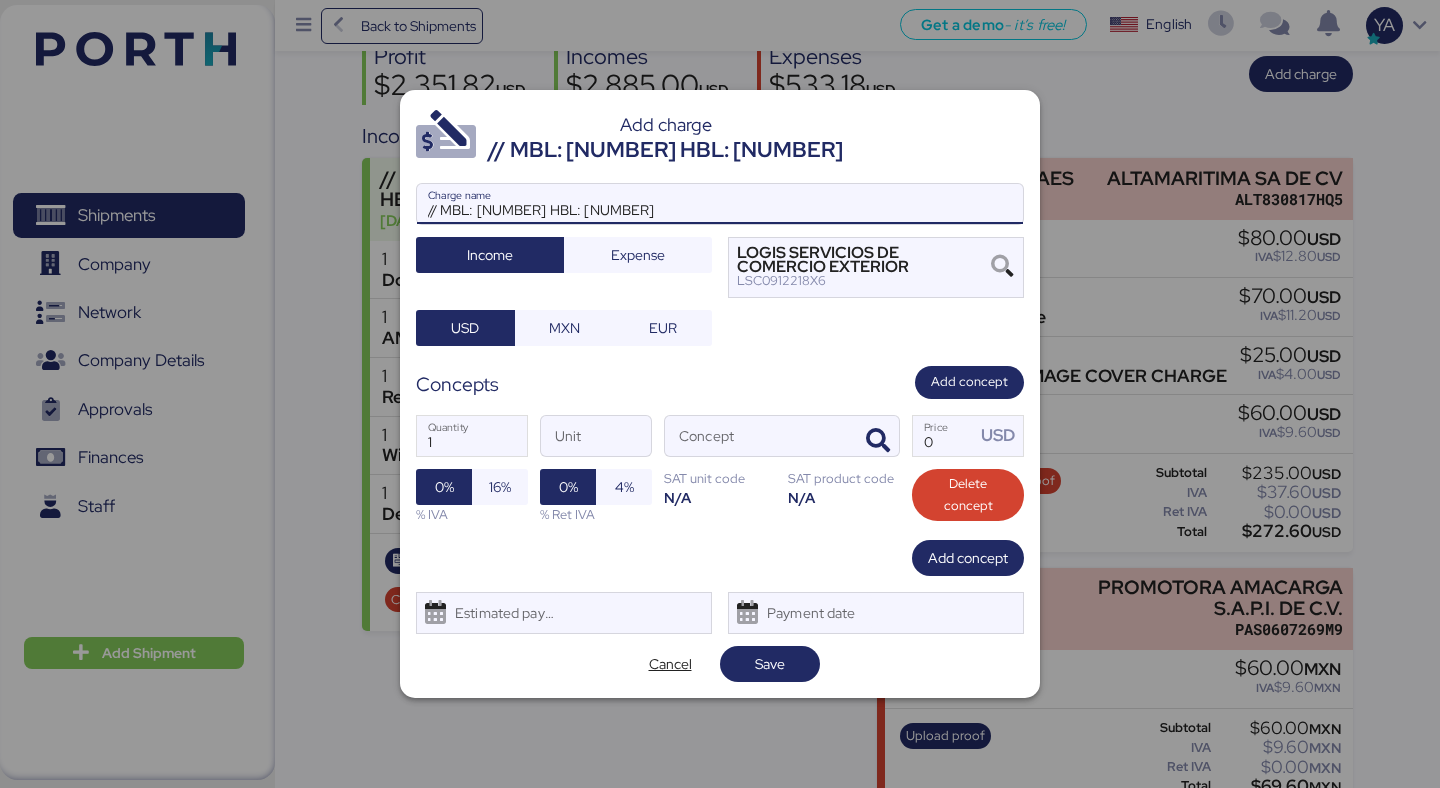 click on "// MBL: [NUMBER] HBL: [NUMBER]" at bounding box center [720, 204] 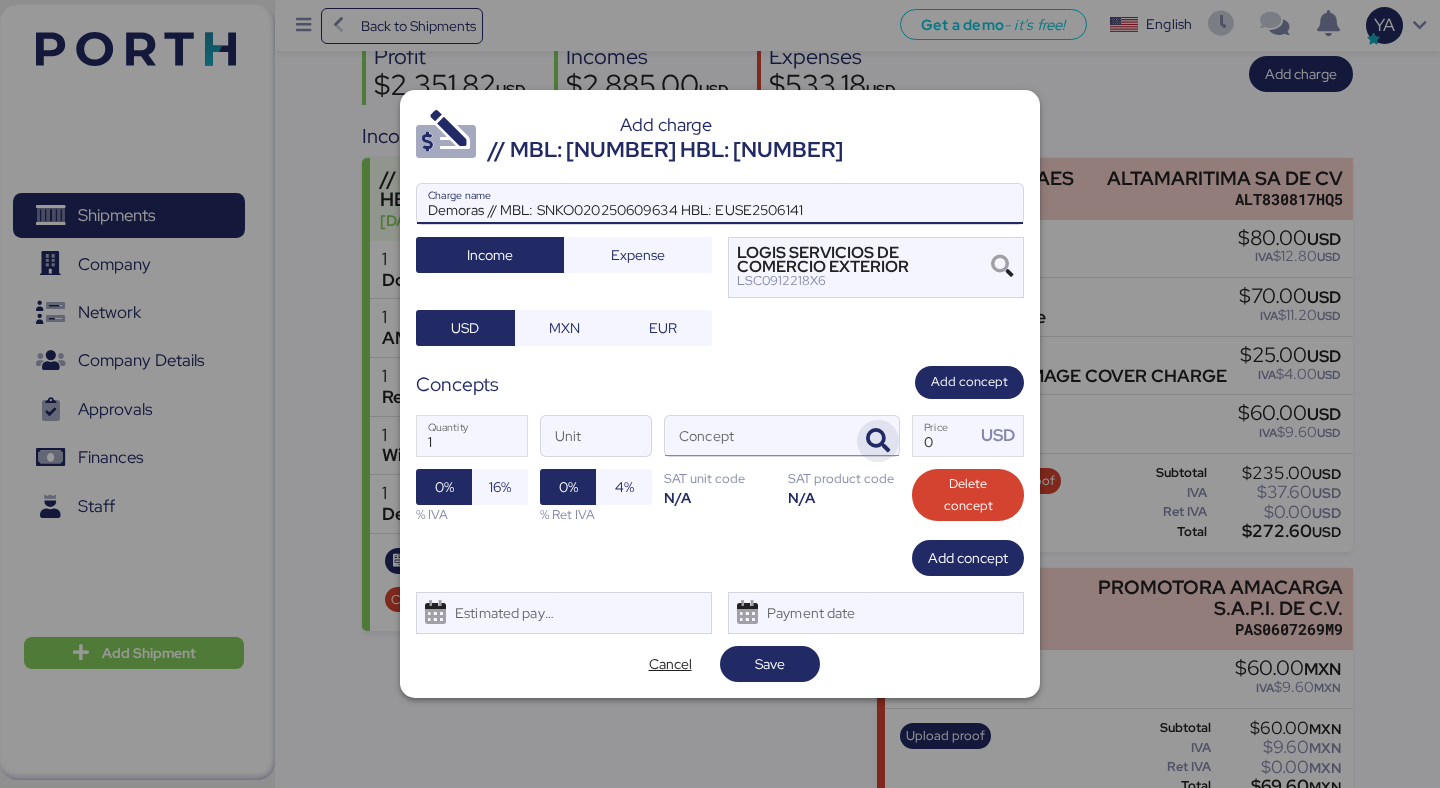 type on "Demoras // MBL: SNKO020250609634 HBL: EUSE2506141" 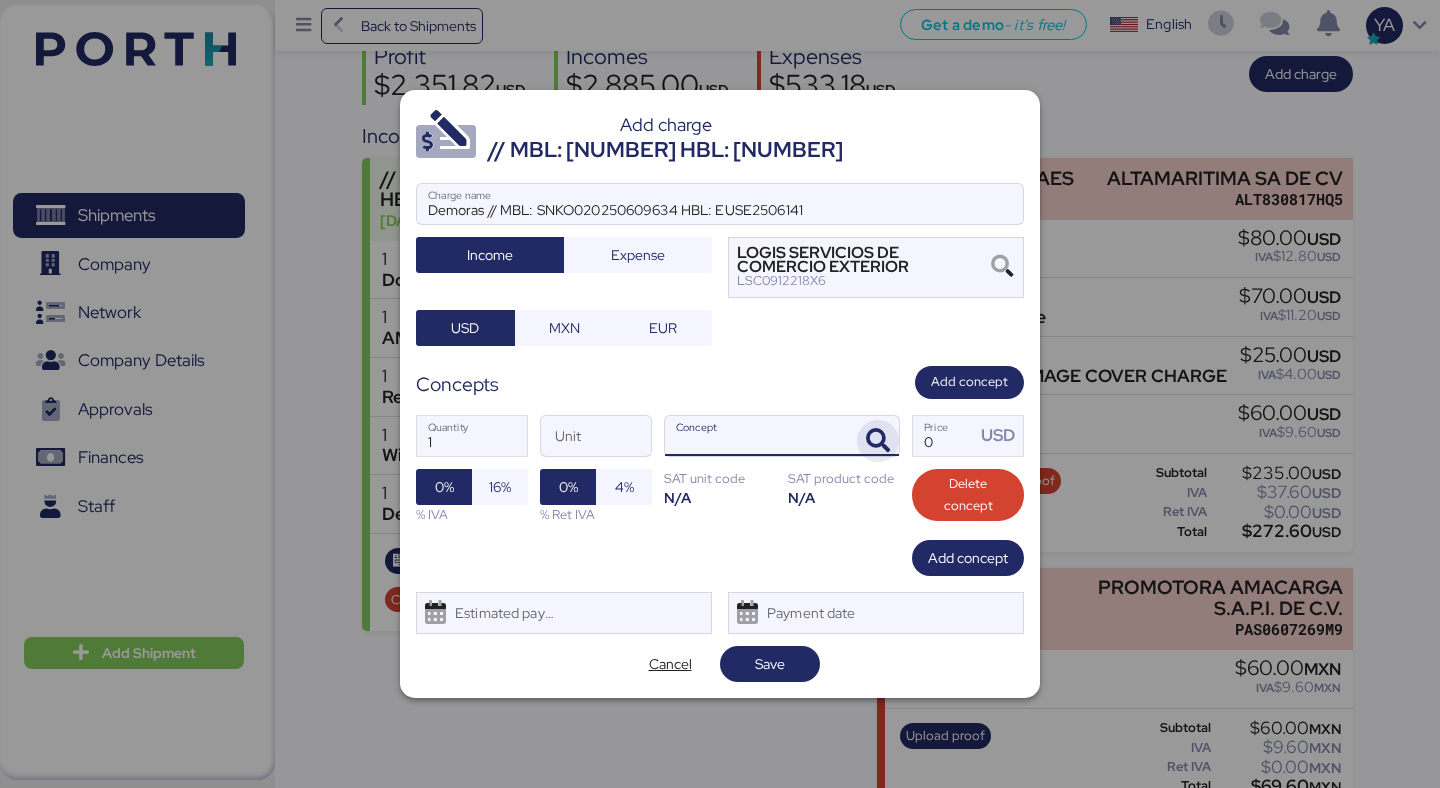 click at bounding box center (878, 441) 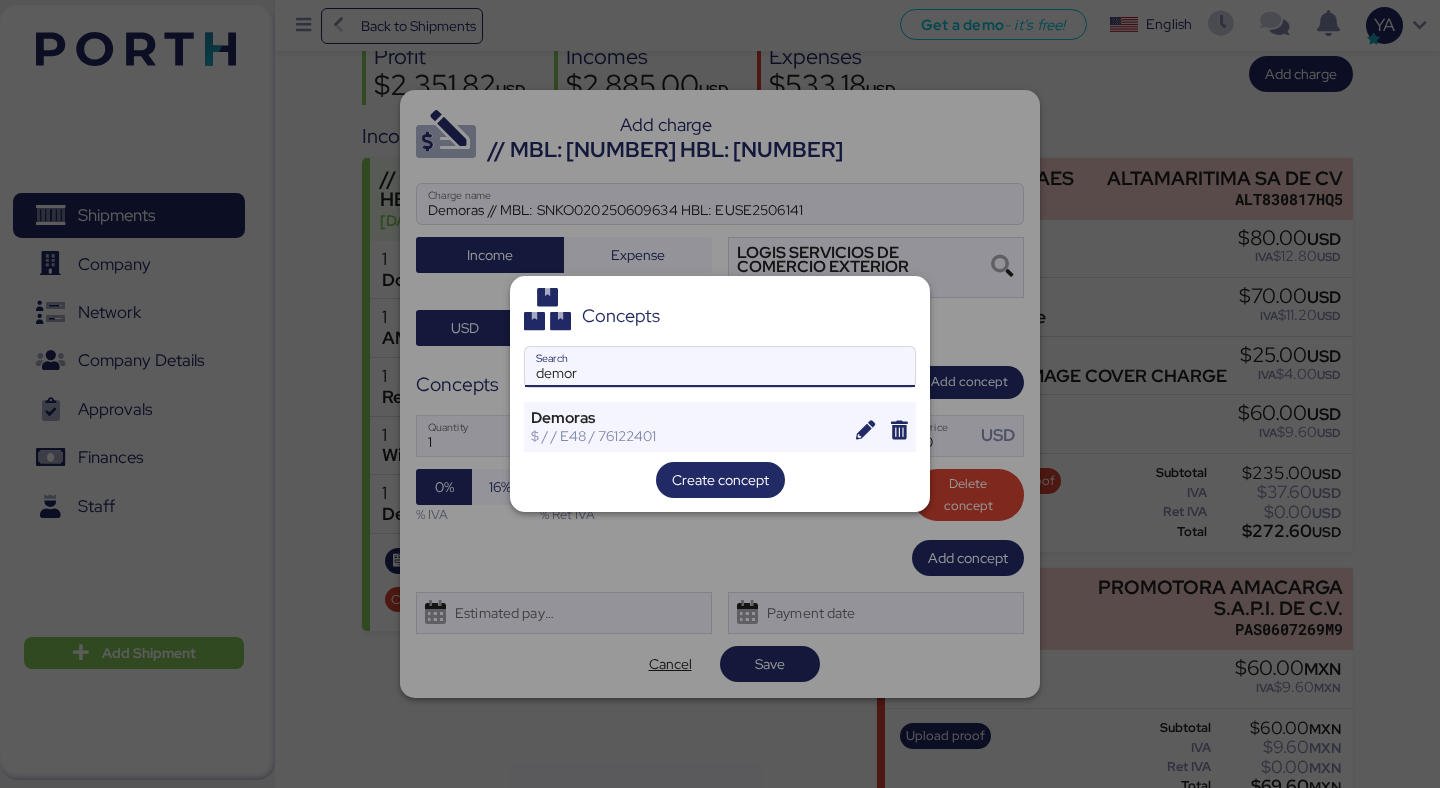 click on "demor" at bounding box center (720, 367) 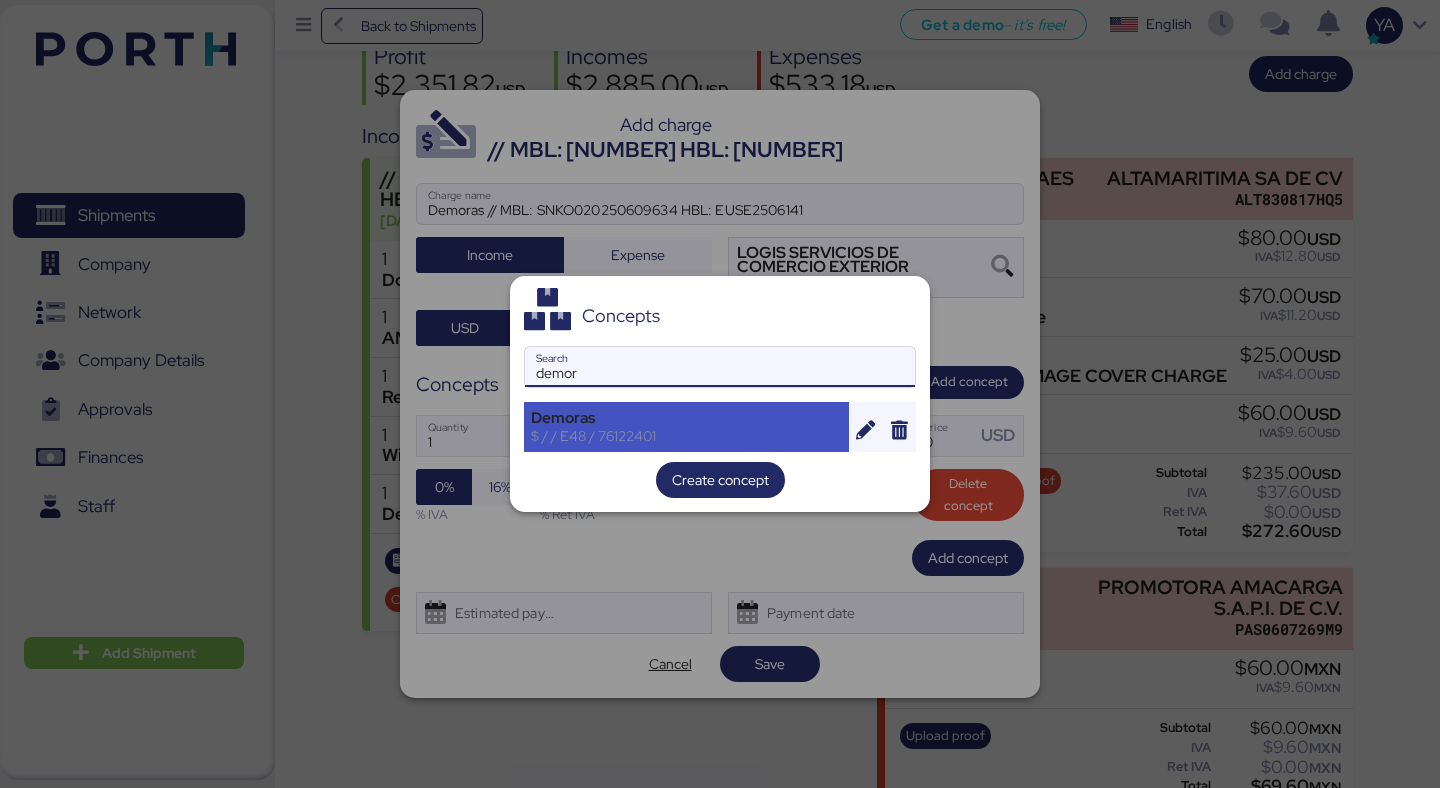 type on "demor" 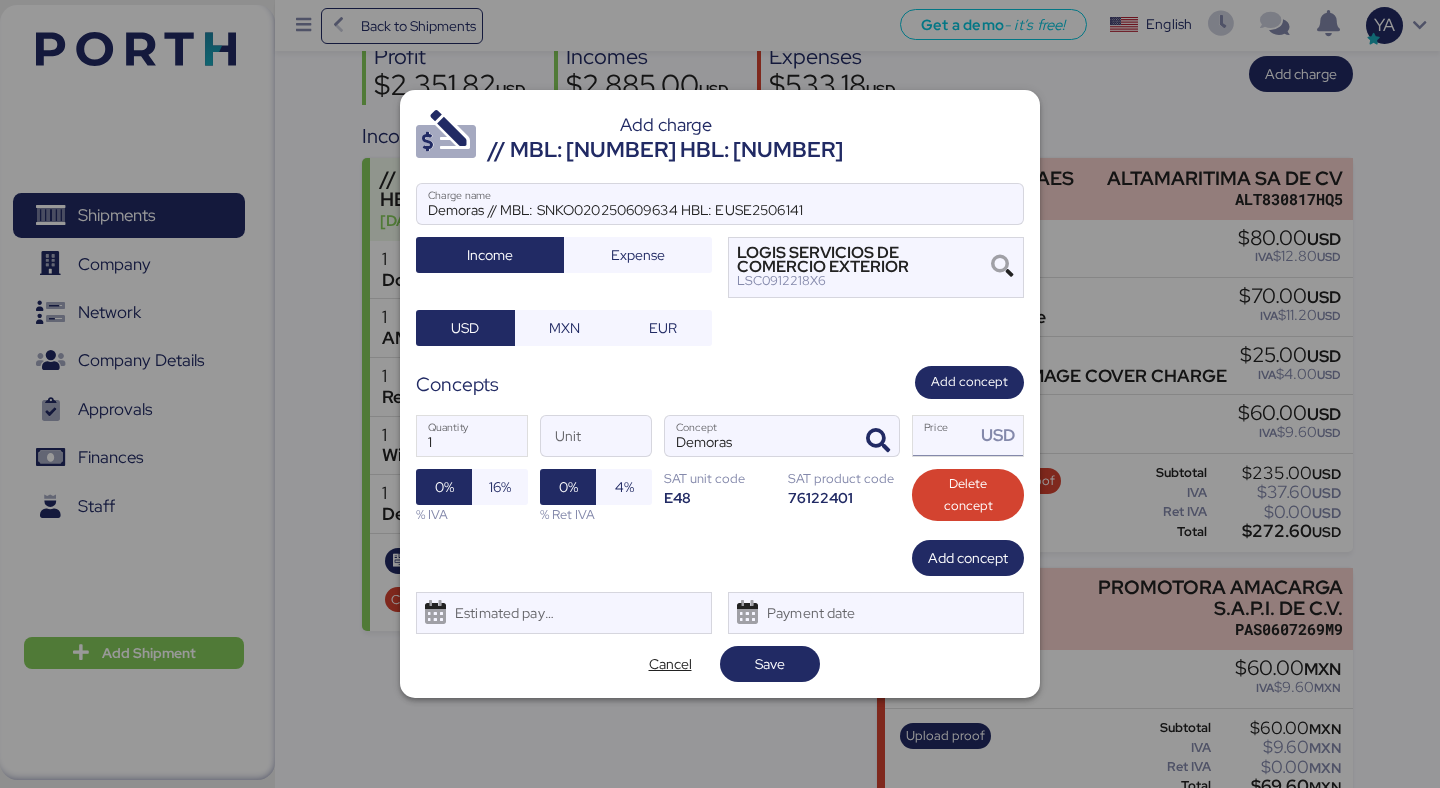 click on "Price USD" at bounding box center [944, 436] 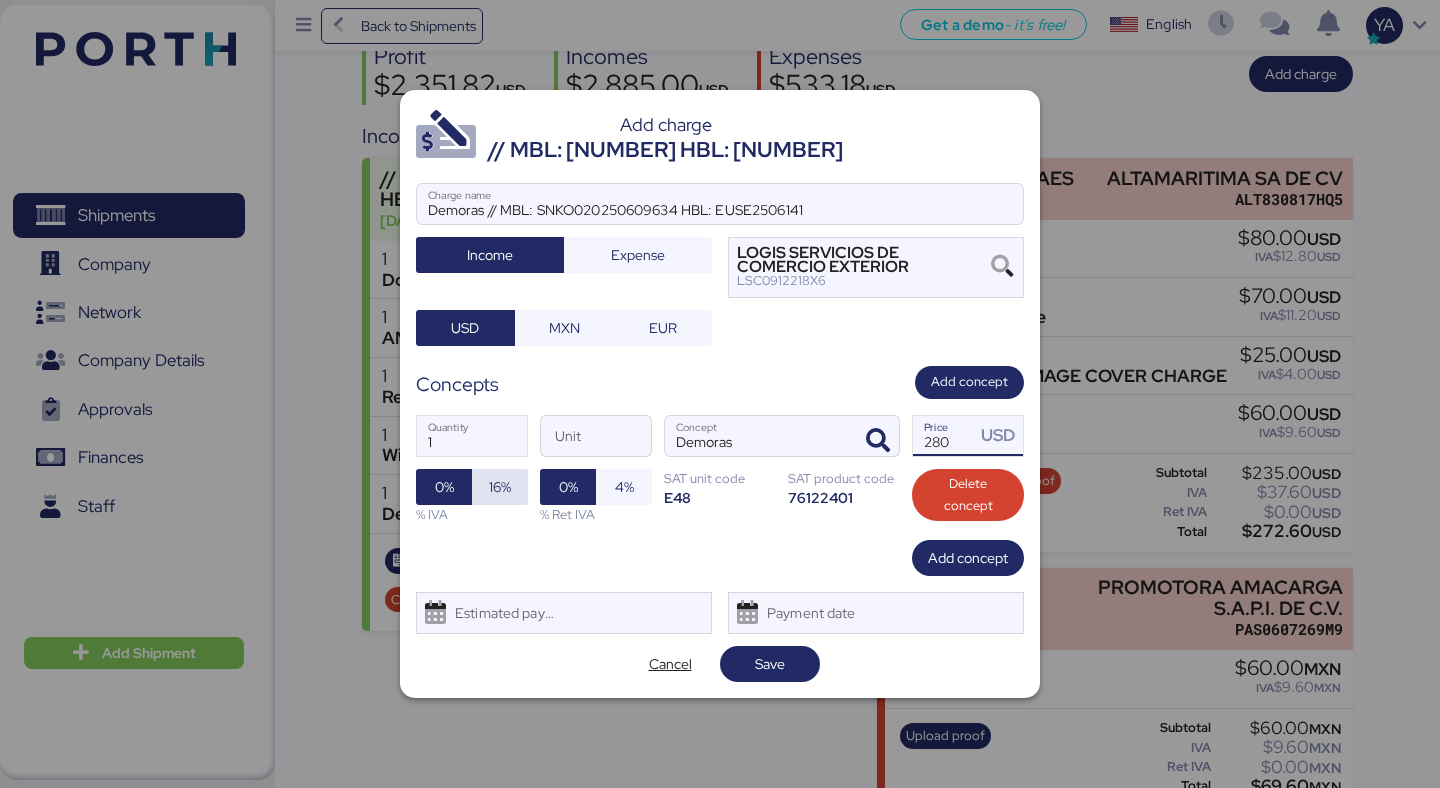 type on "280" 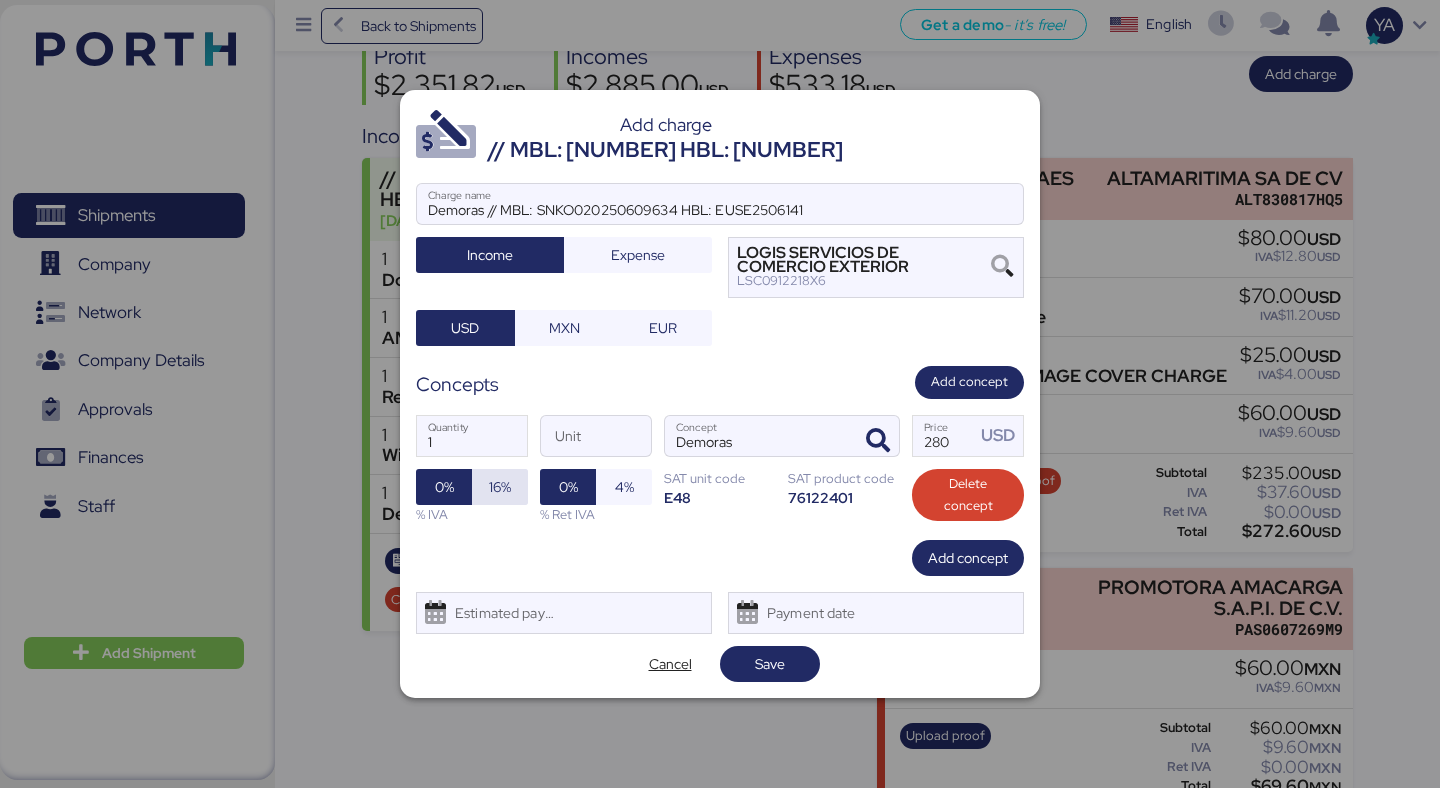 click on "16%" at bounding box center [500, 487] 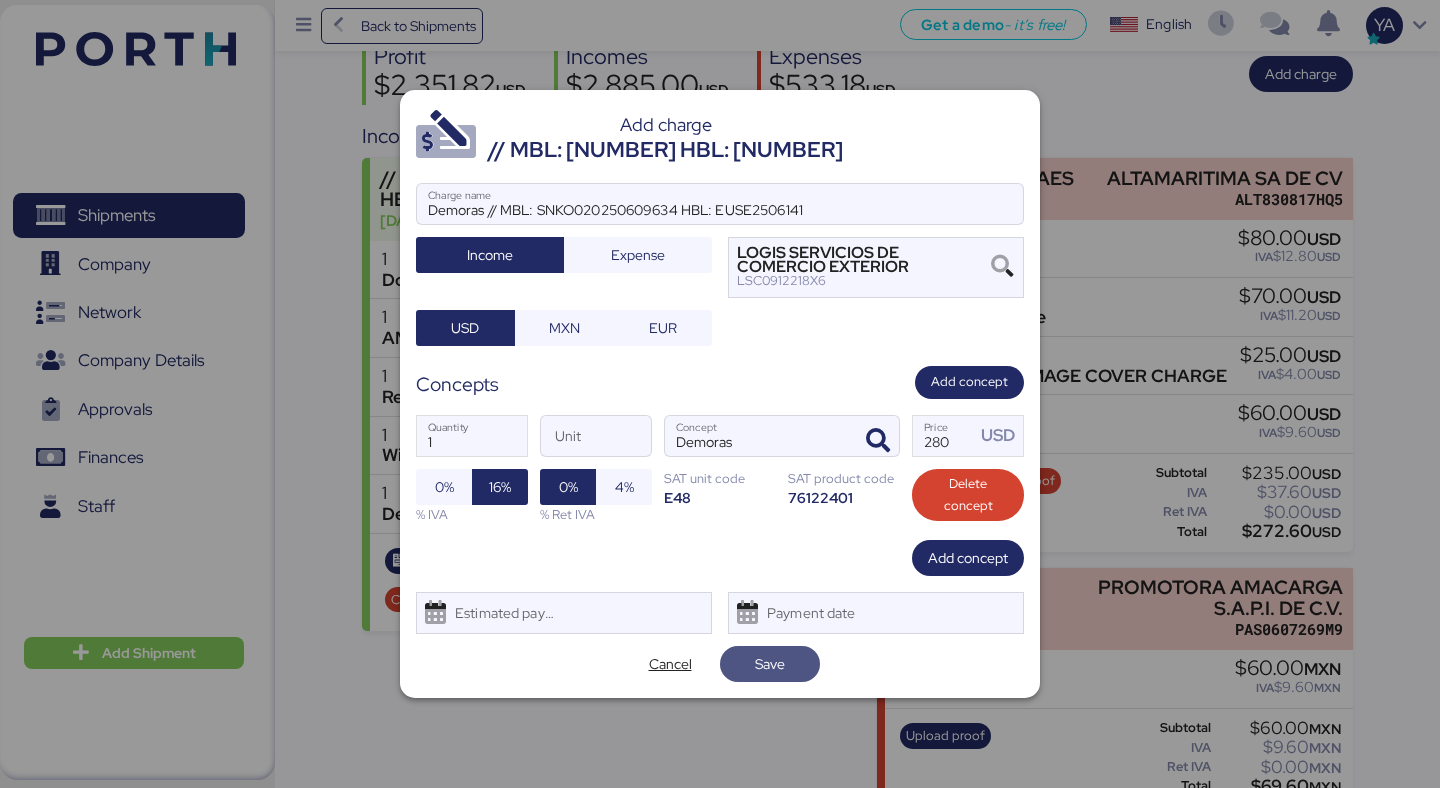click on "Save" at bounding box center (770, 664) 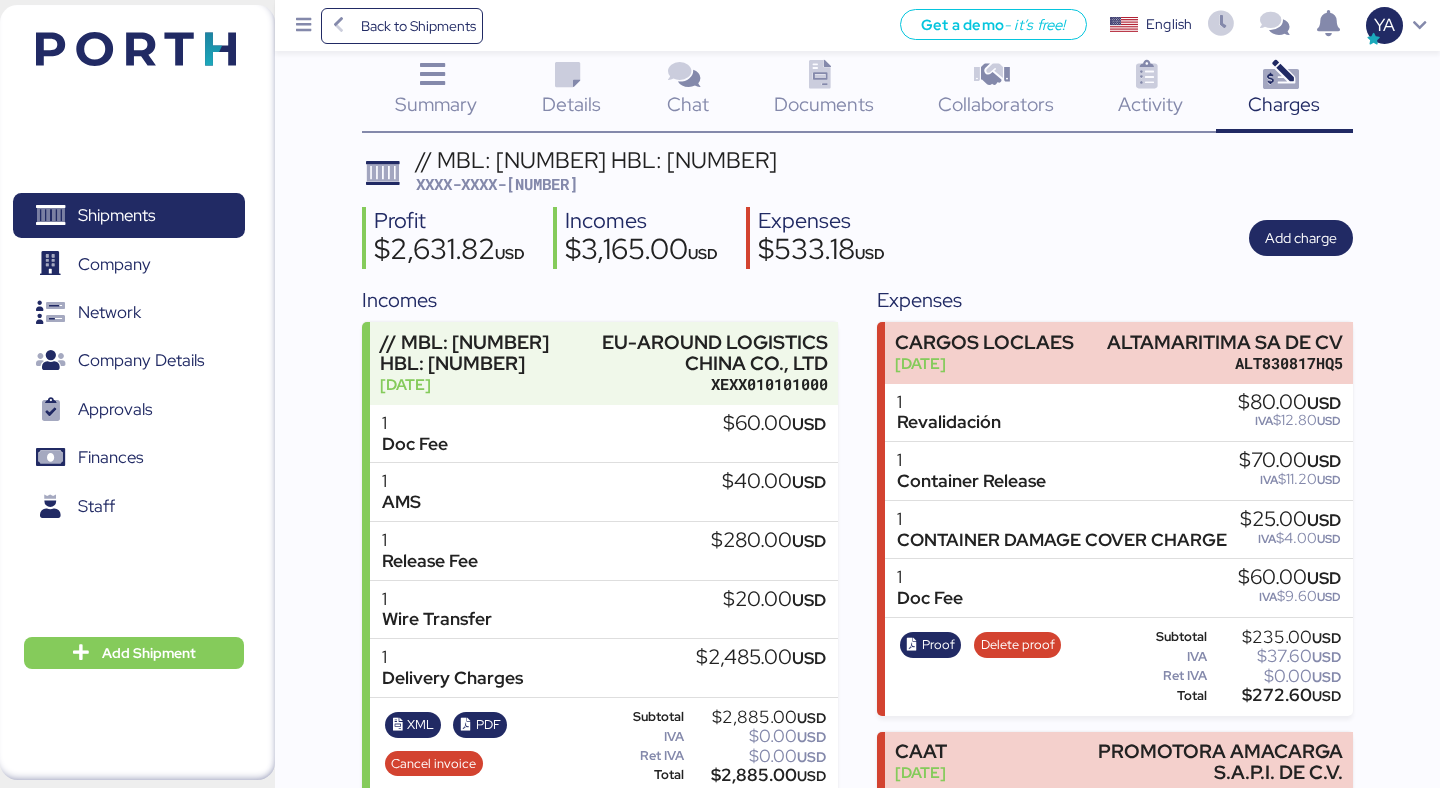 scroll, scrollTop: 0, scrollLeft: 0, axis: both 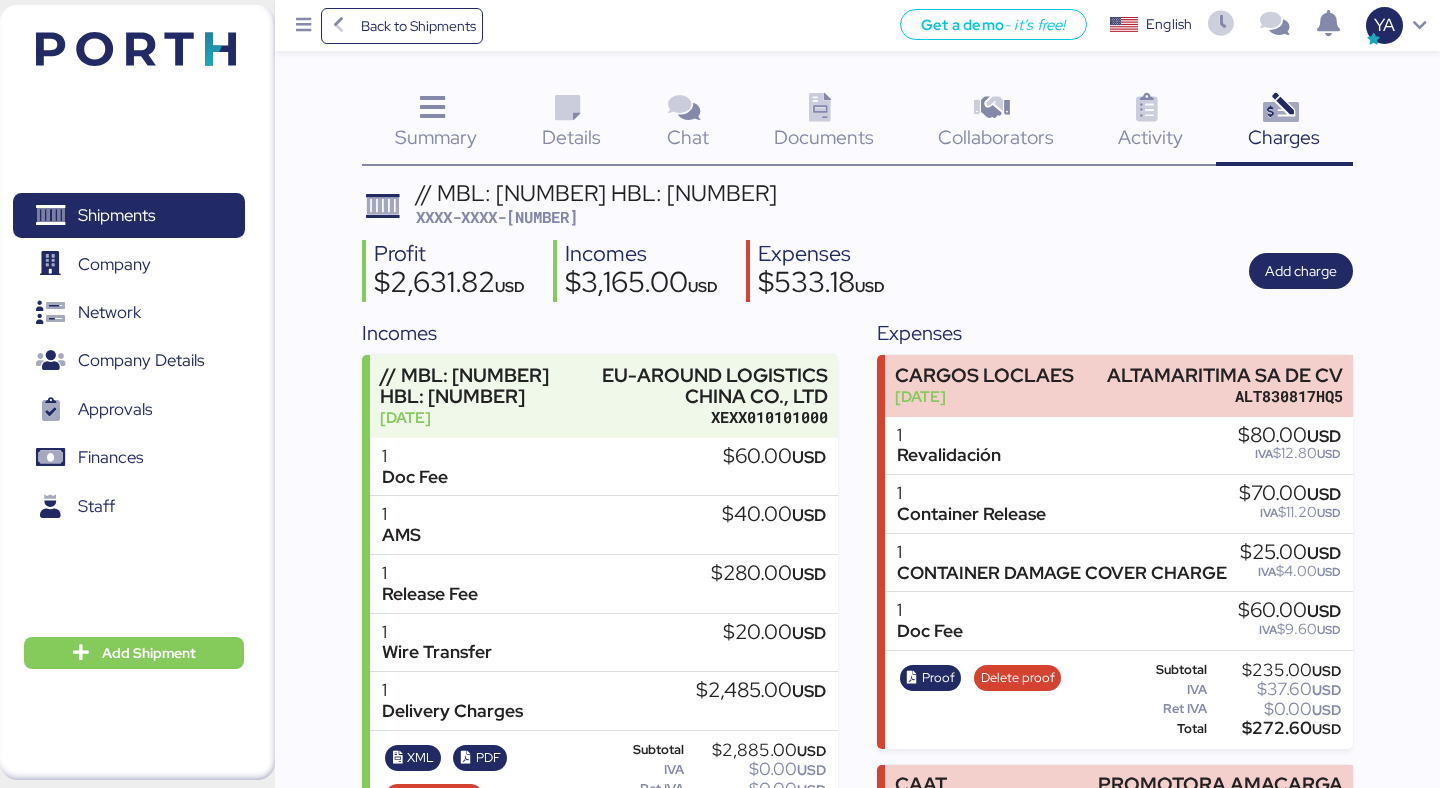 click on "XXXX-XXXX-[NUMBER]" at bounding box center (497, 217) 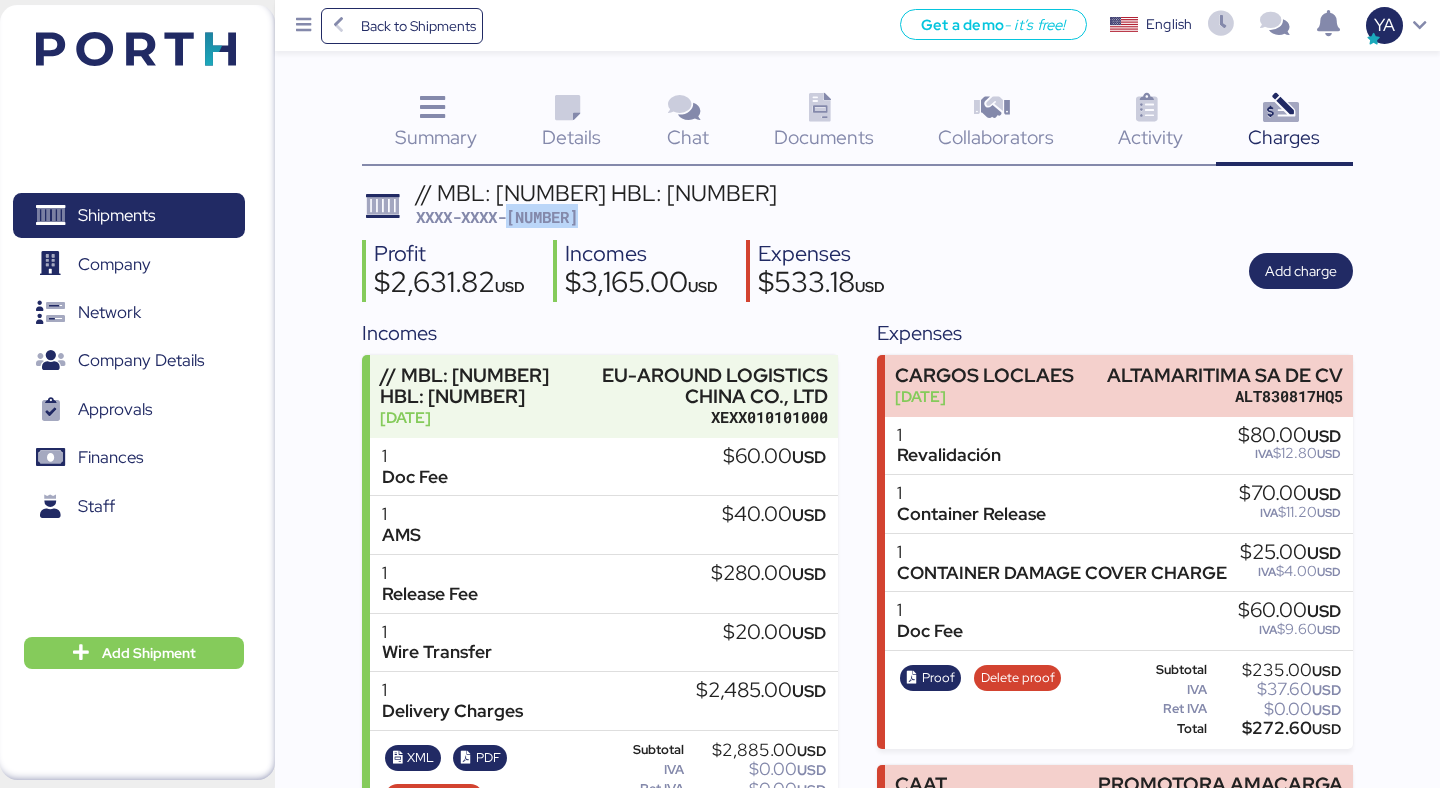 click on "XXXX-XXXX-[NUMBER]" at bounding box center (497, 217) 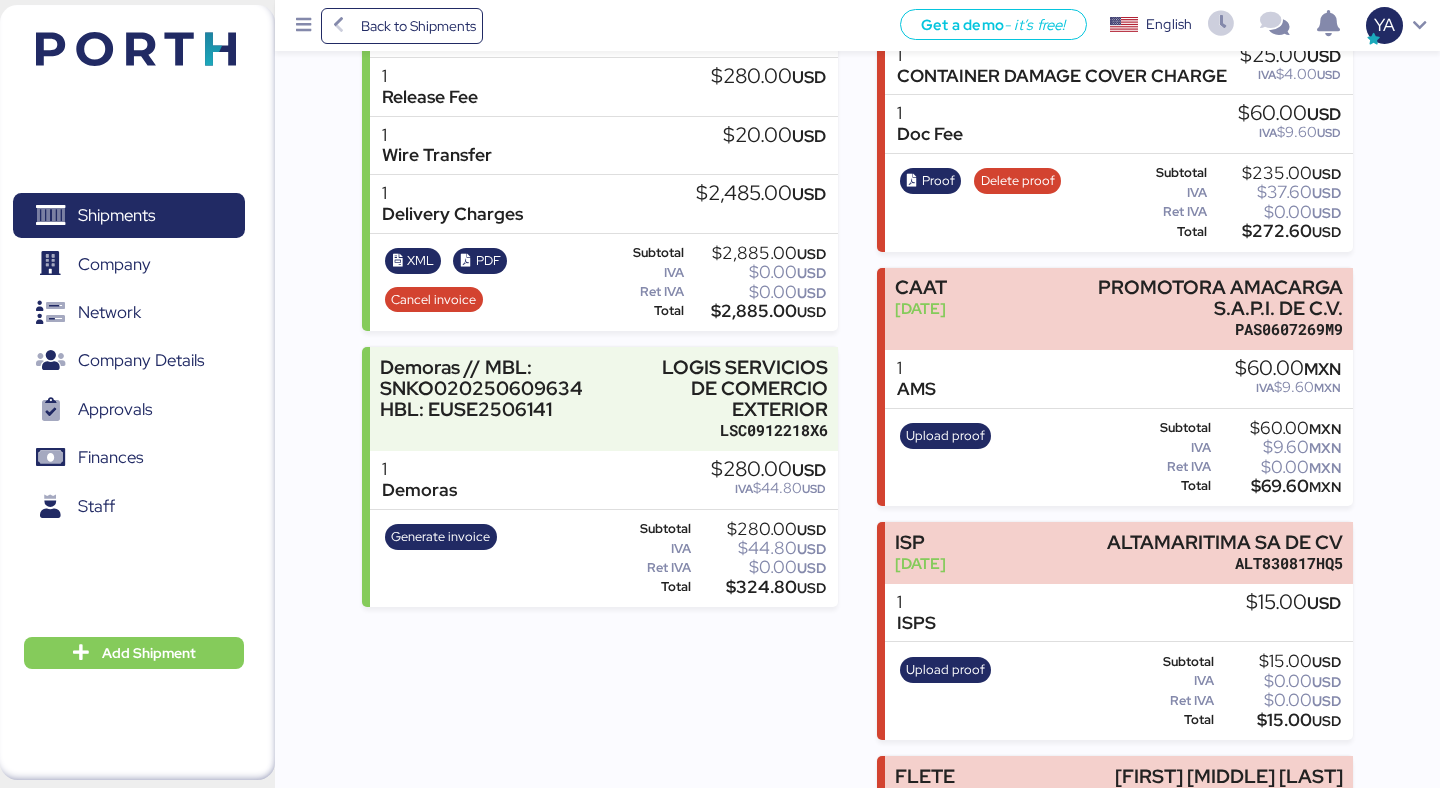 scroll, scrollTop: 0, scrollLeft: 0, axis: both 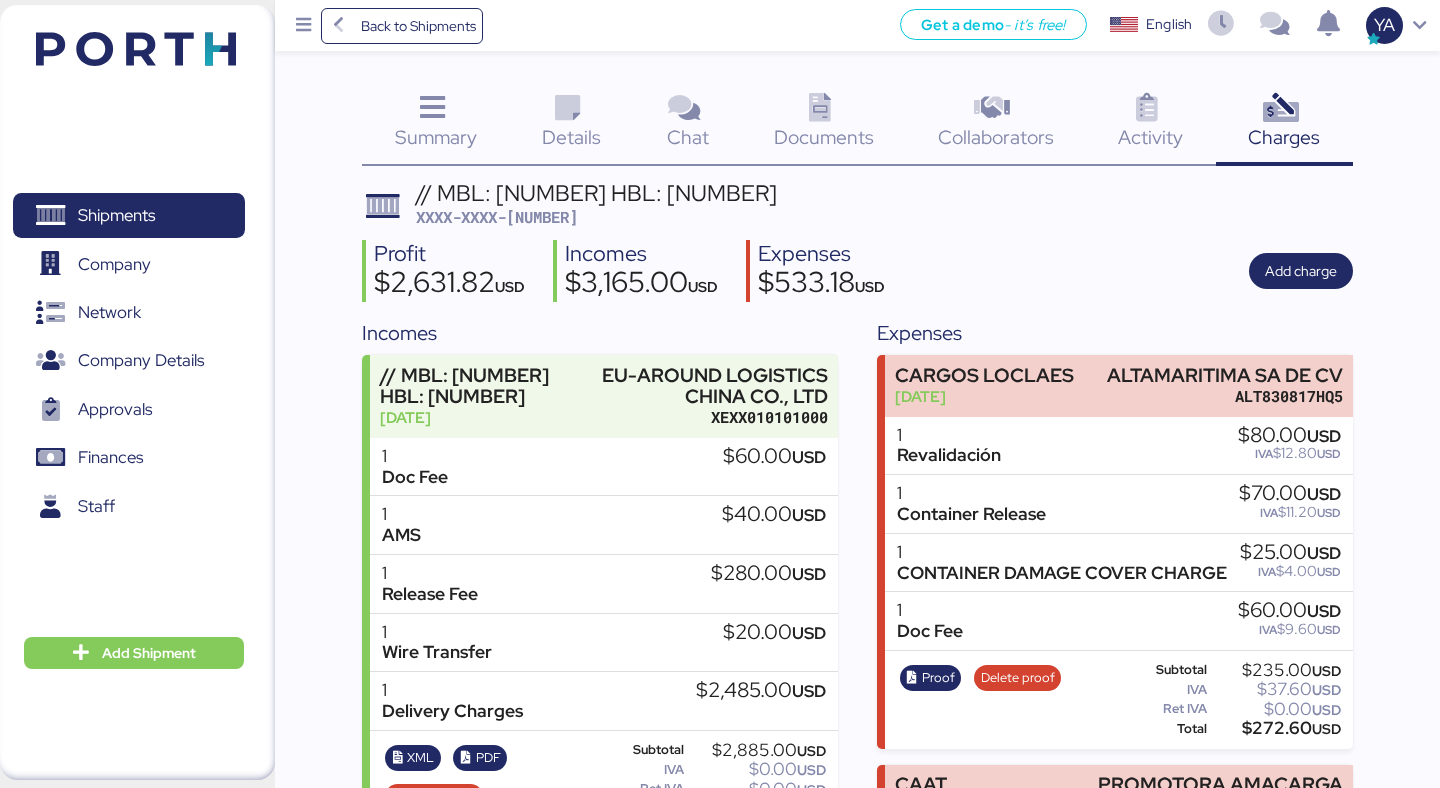 click on "$[NUMBER]  USD" at bounding box center [641, 285] 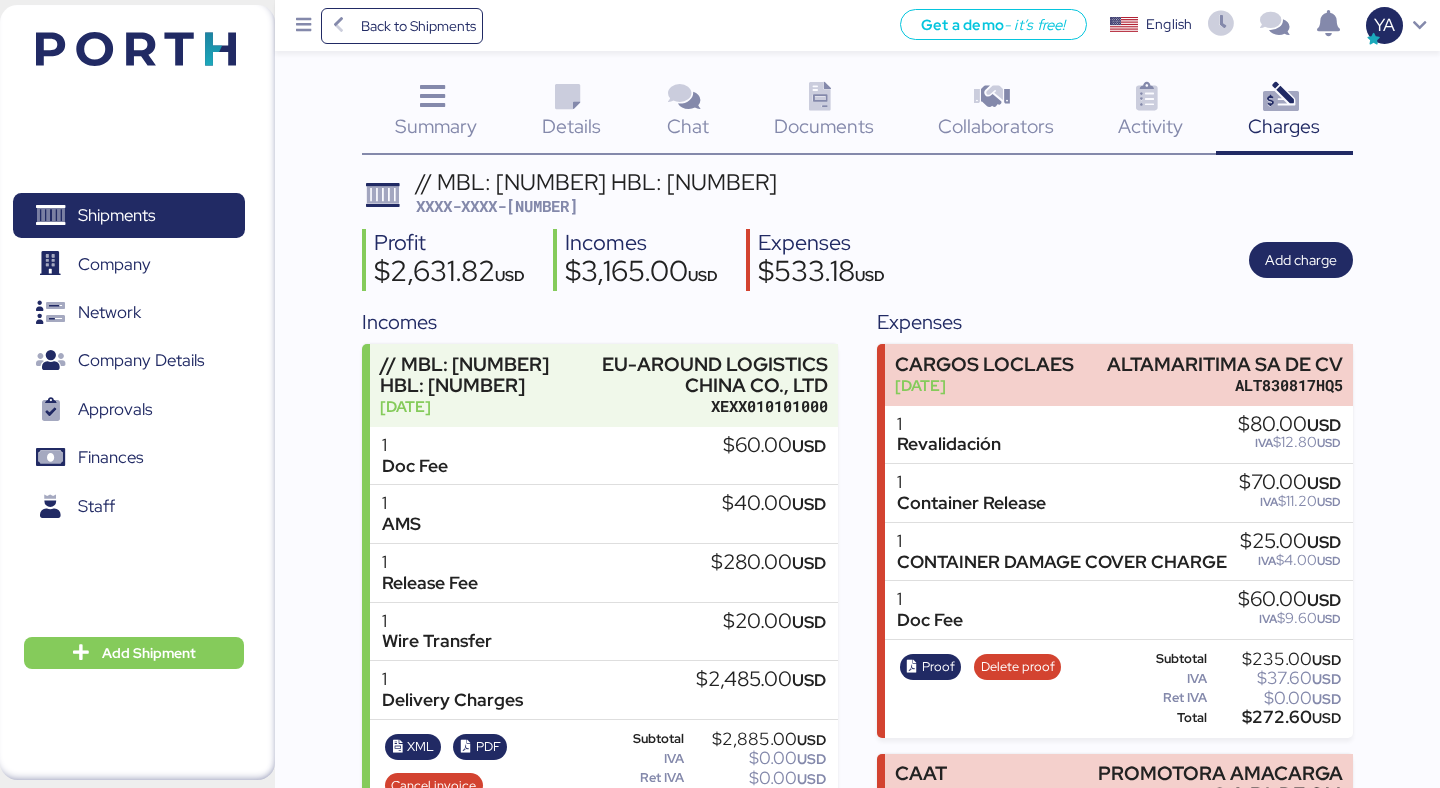 scroll, scrollTop: 0, scrollLeft: 0, axis: both 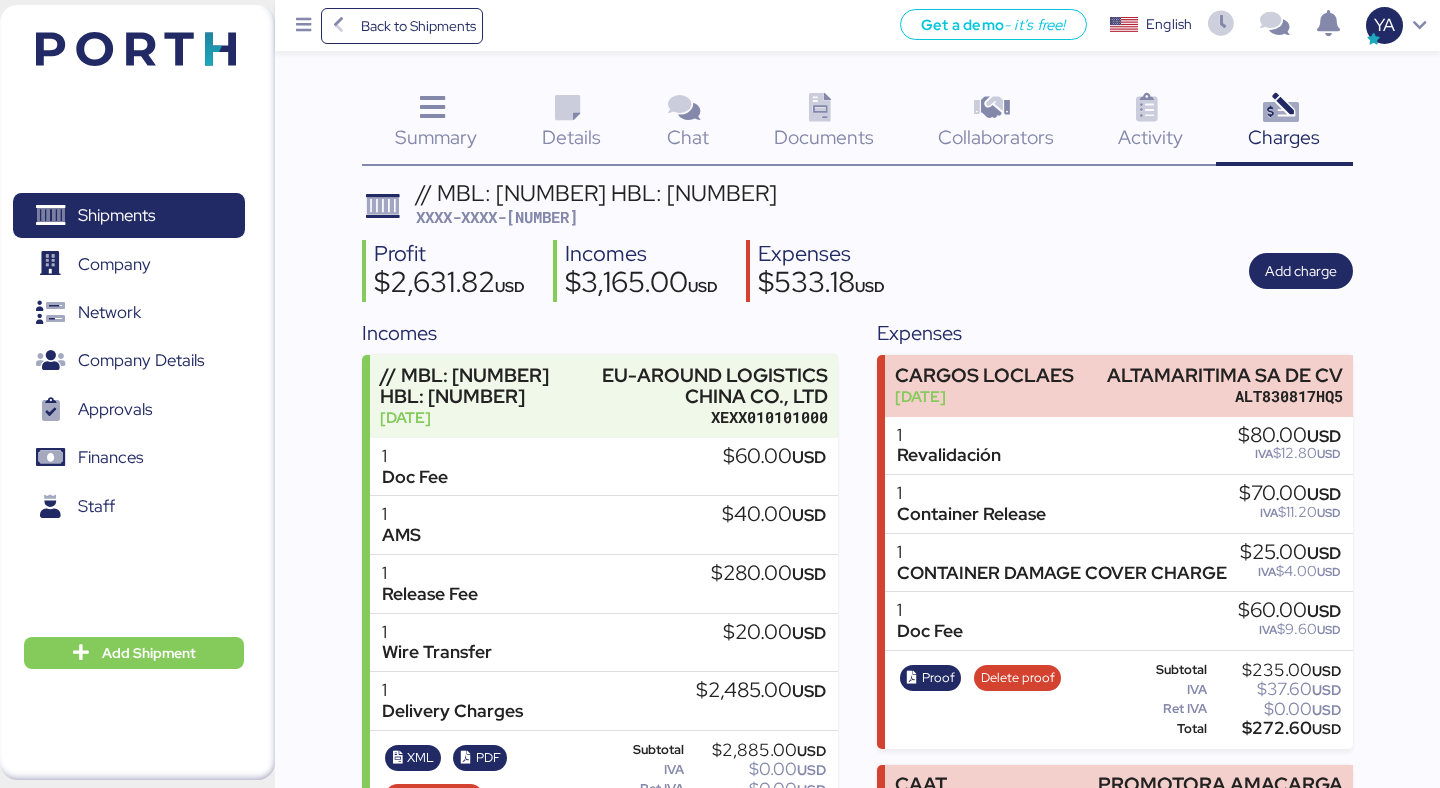 click on "XXXX-XXXX-[NUMBER]" at bounding box center (497, 217) 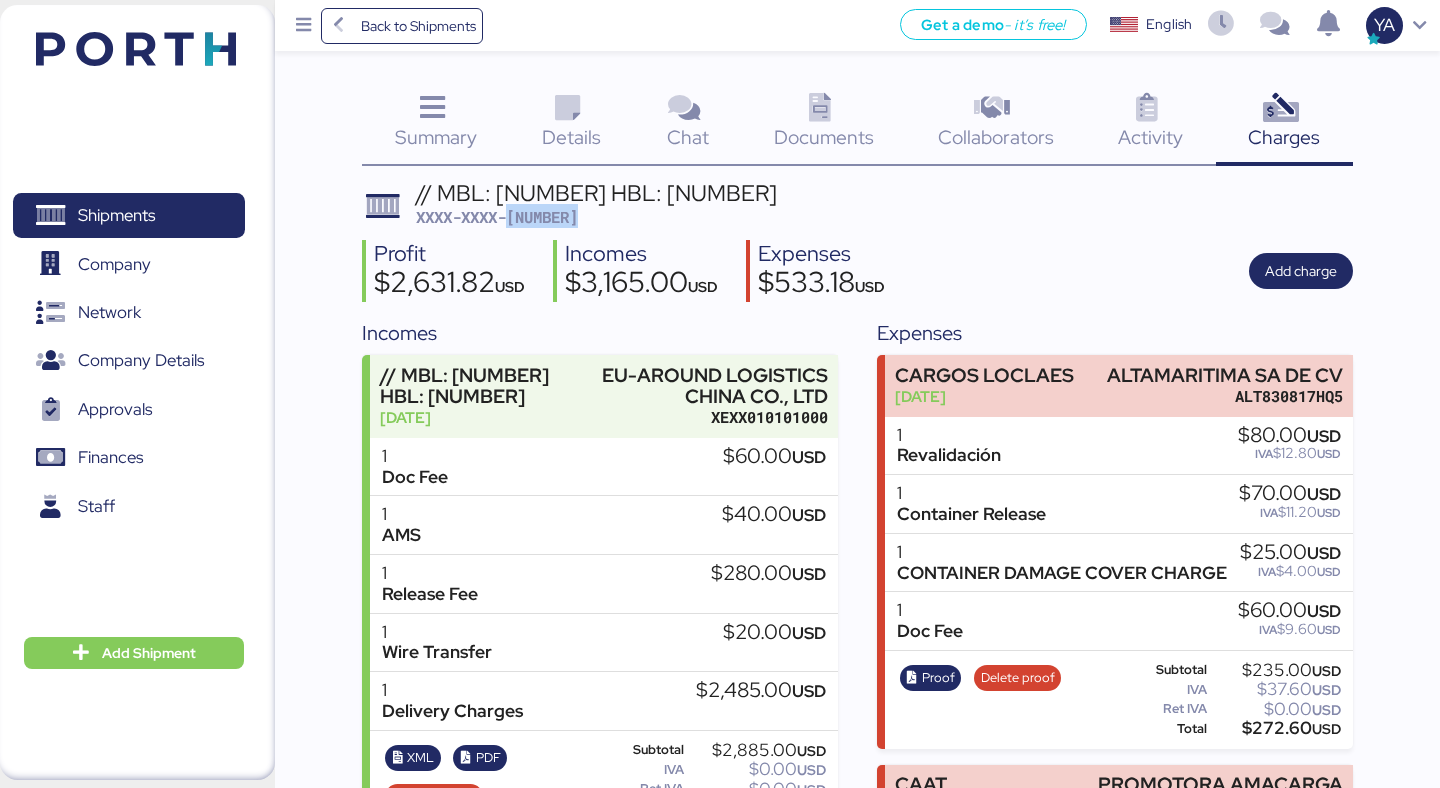 click on "XXXX-XXXX-[NUMBER]" at bounding box center (497, 217) 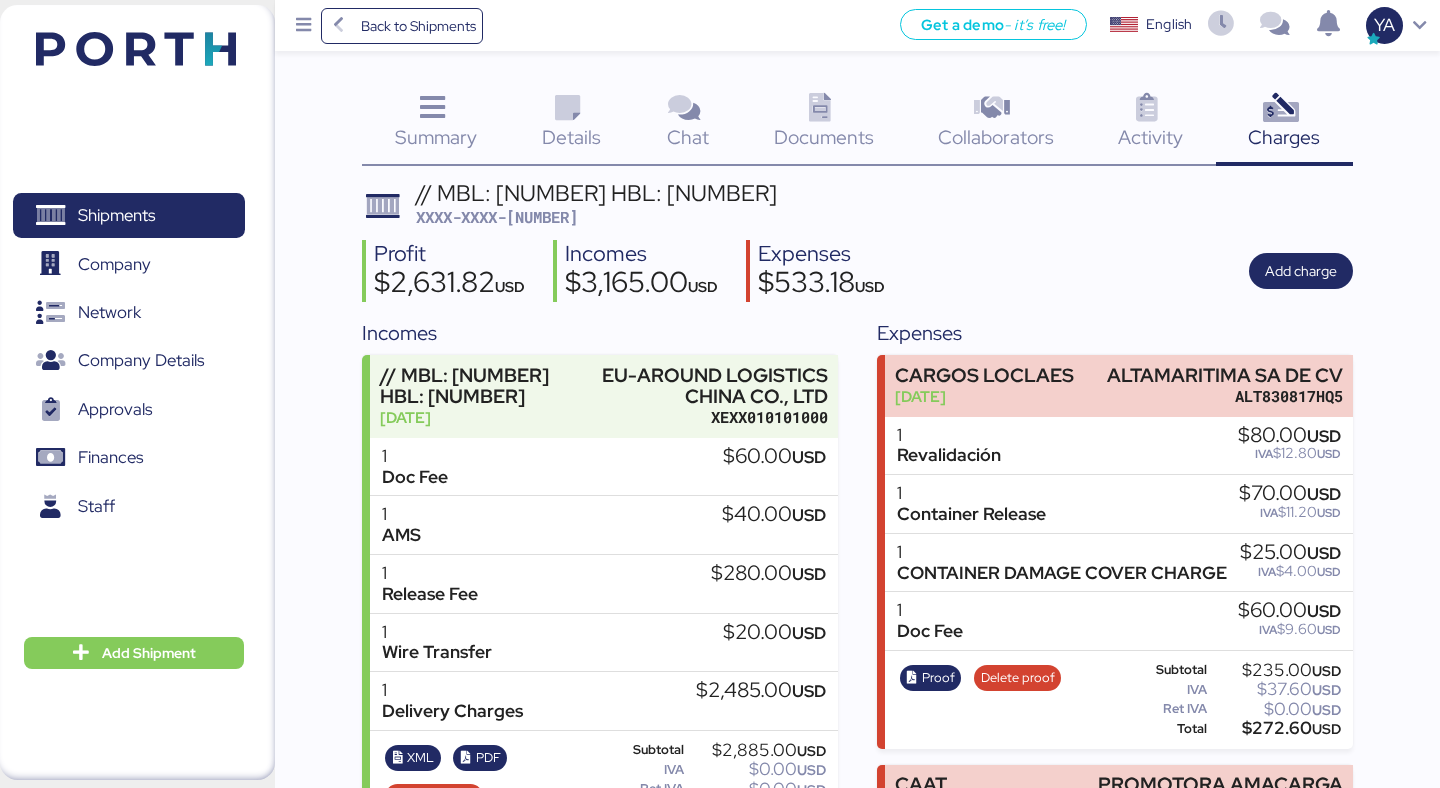 click on "Profit" at bounding box center (449, 254) 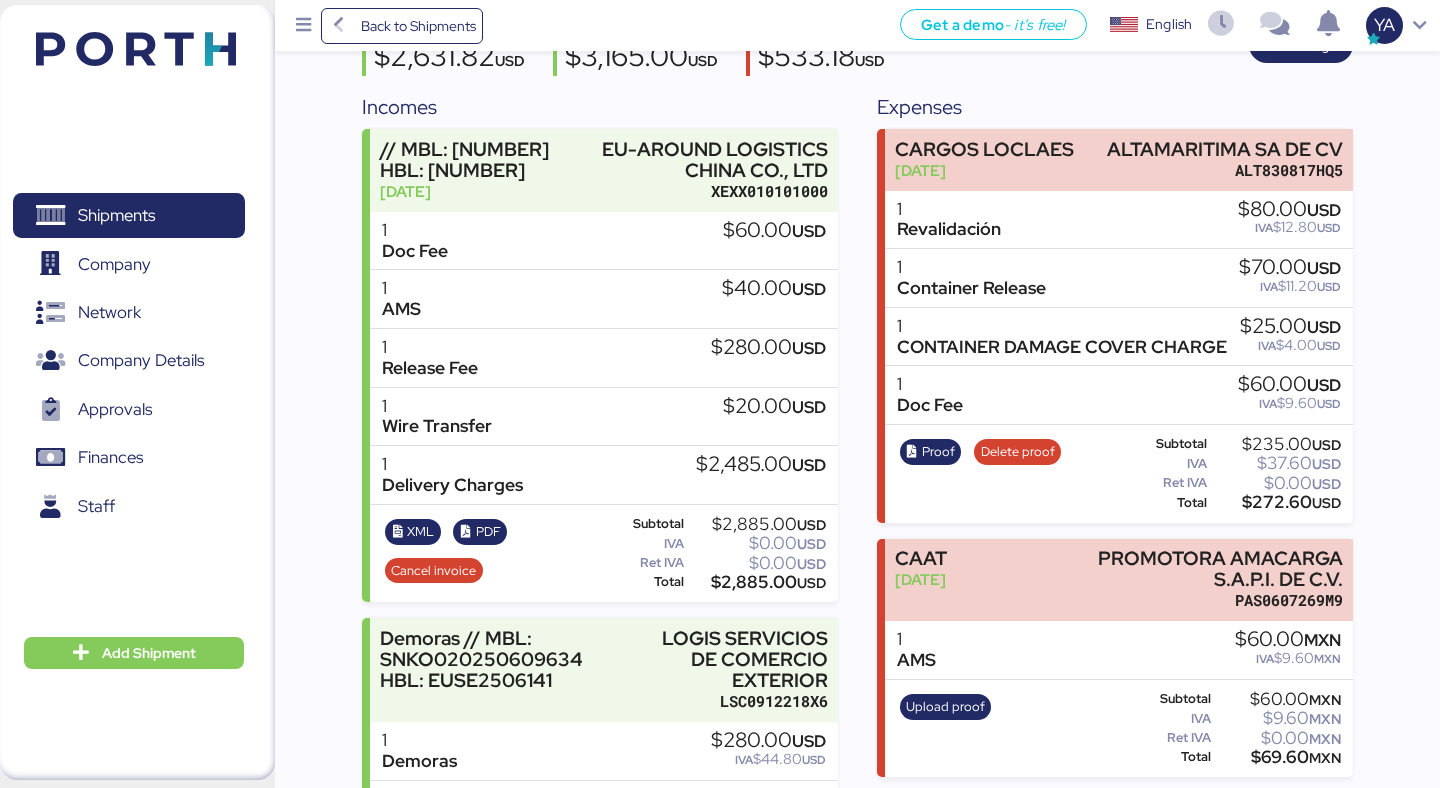 scroll, scrollTop: 0, scrollLeft: 0, axis: both 